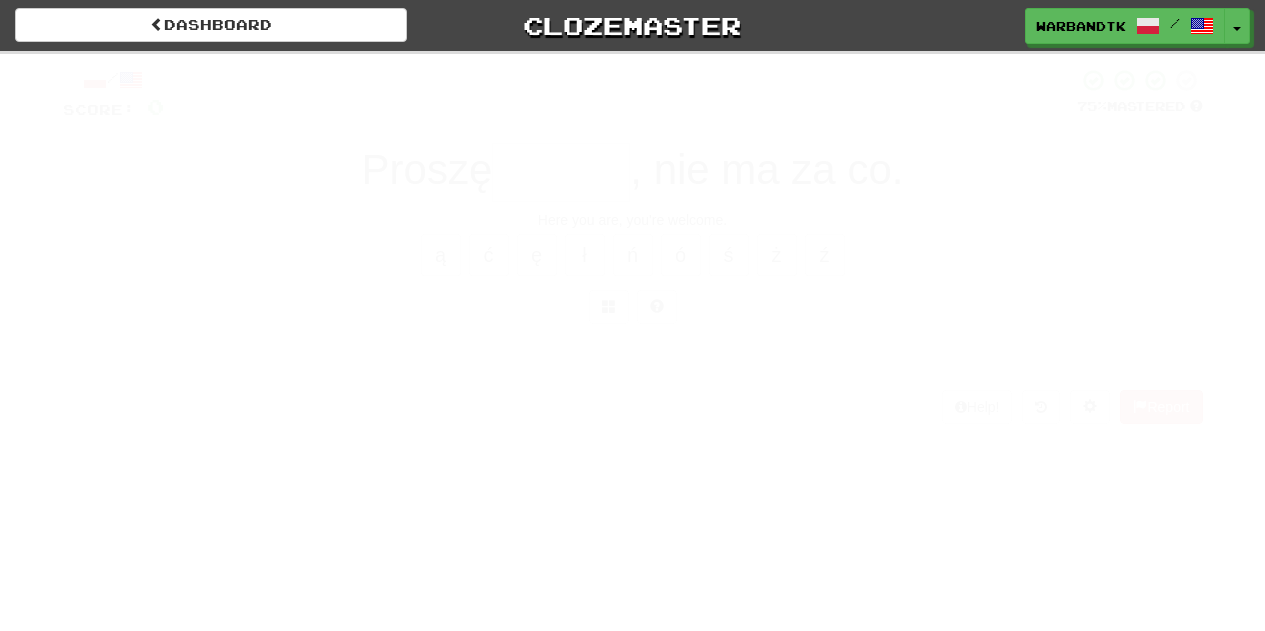 scroll, scrollTop: 0, scrollLeft: 0, axis: both 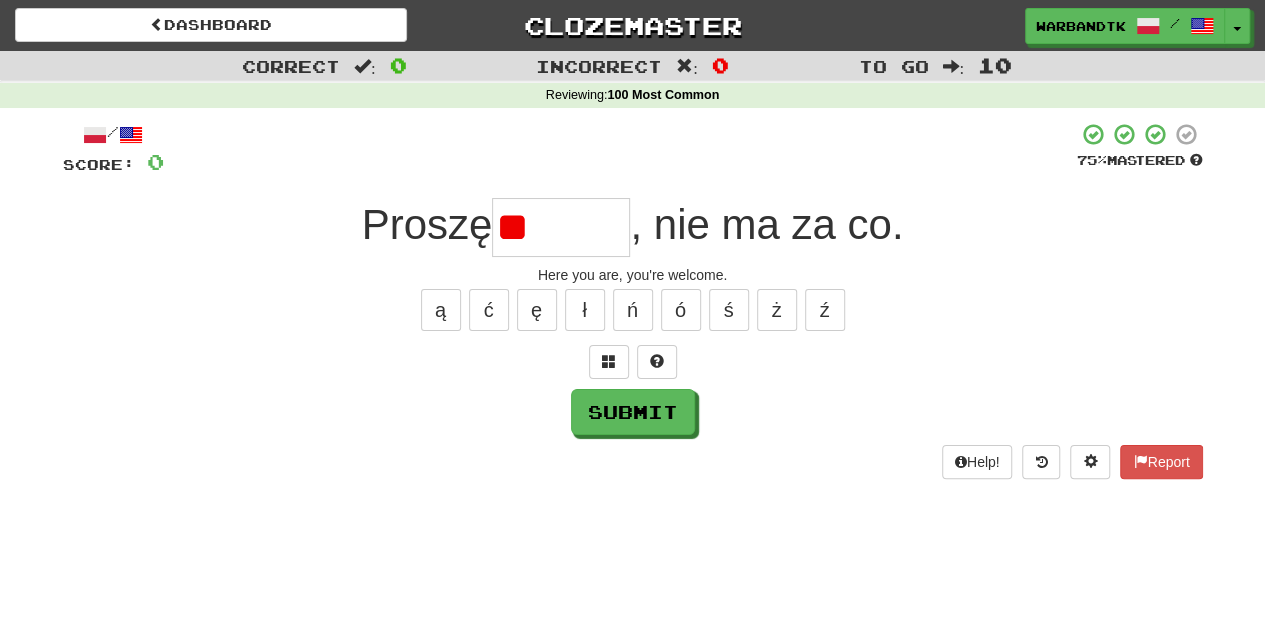 type on "*" 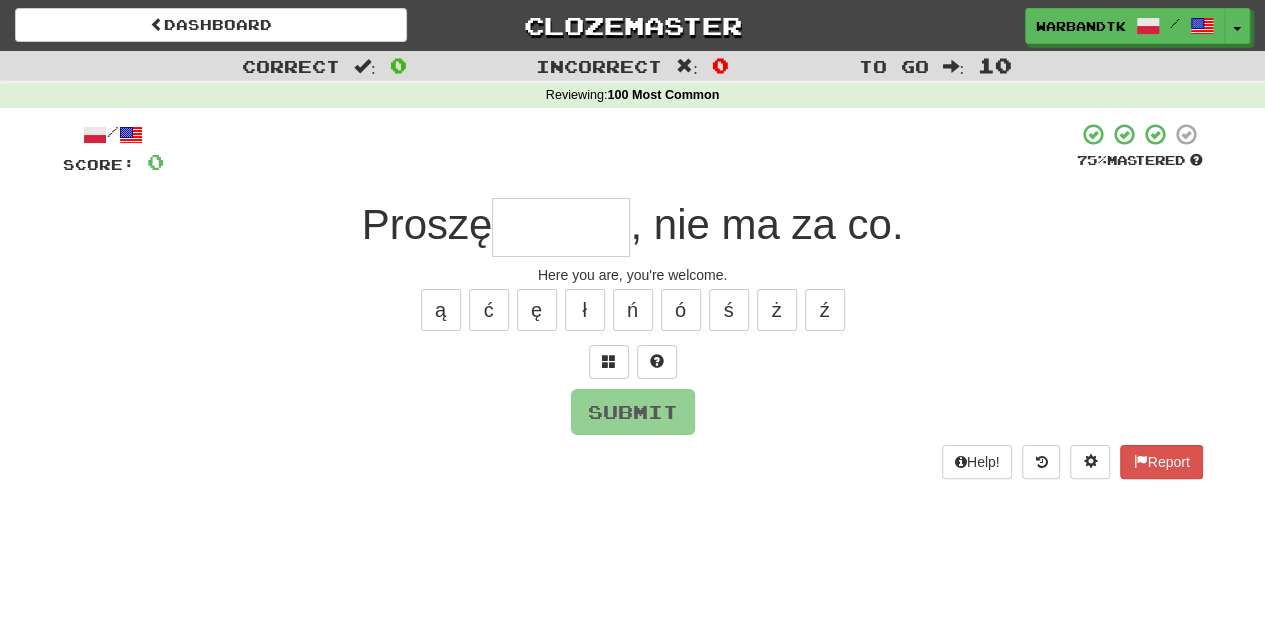 type on "*" 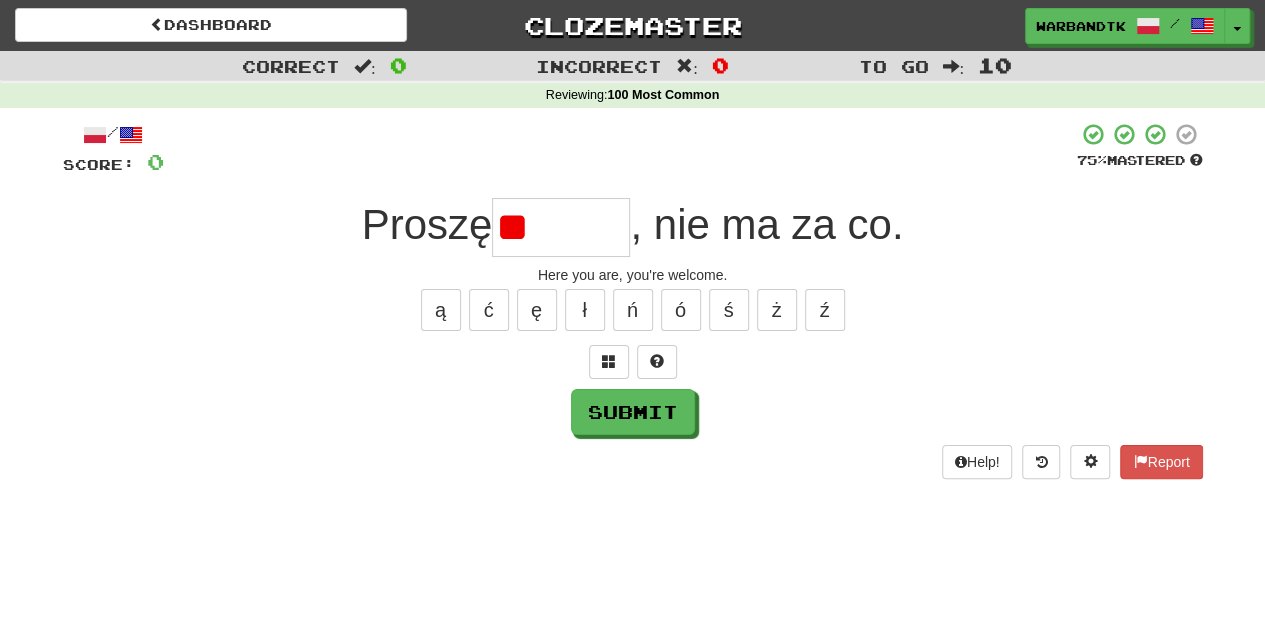 type on "*" 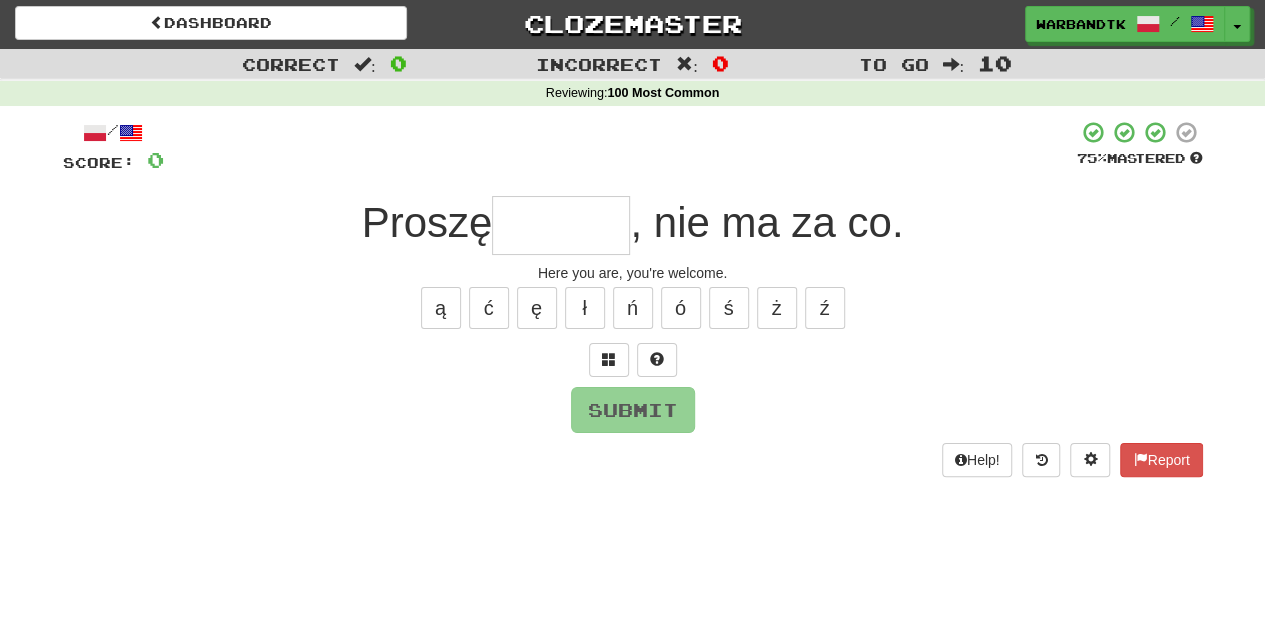 scroll, scrollTop: 4, scrollLeft: 0, axis: vertical 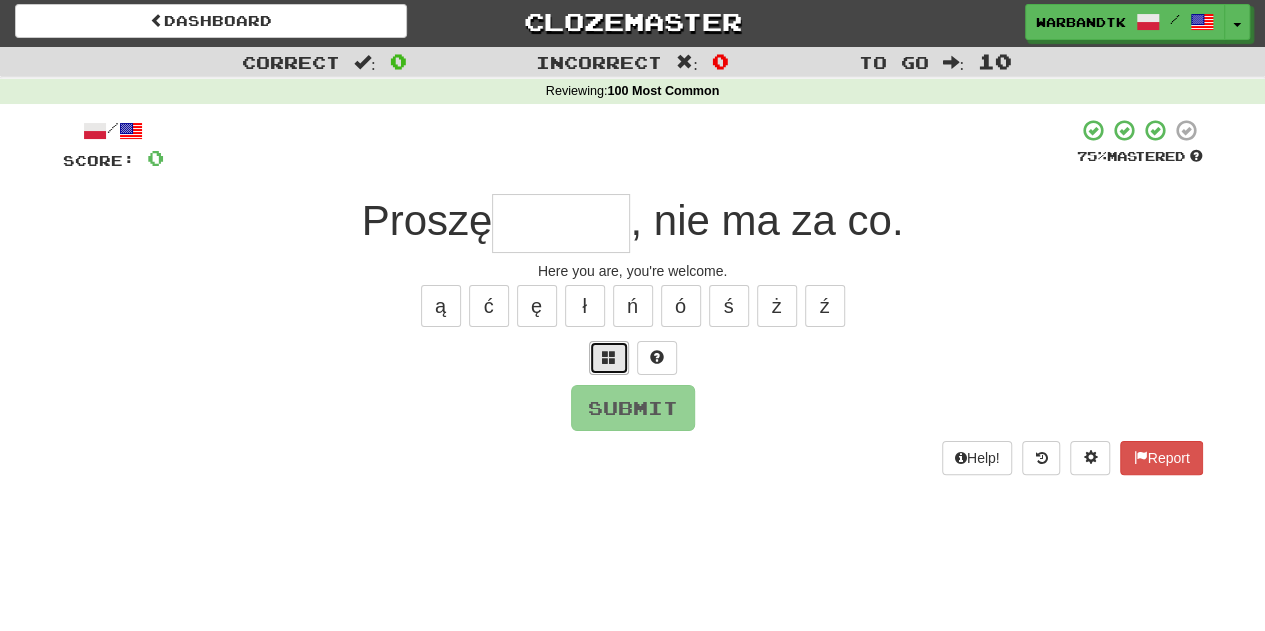 click at bounding box center (609, 357) 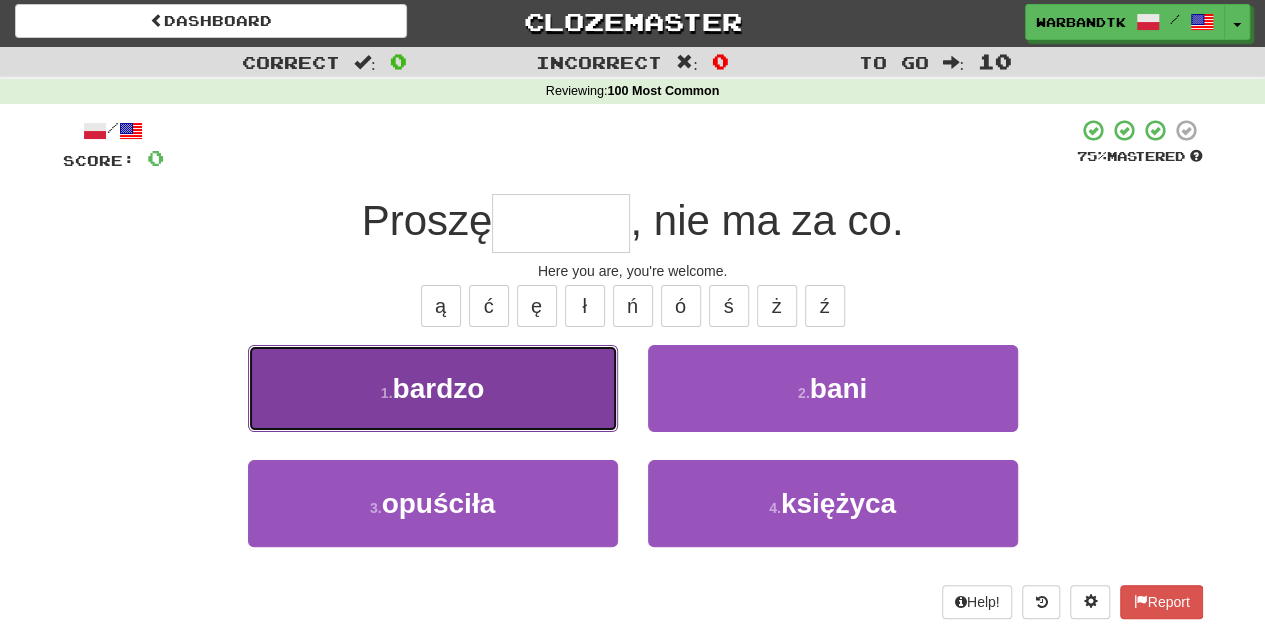 click on "1 .  bardzo" at bounding box center [433, 388] 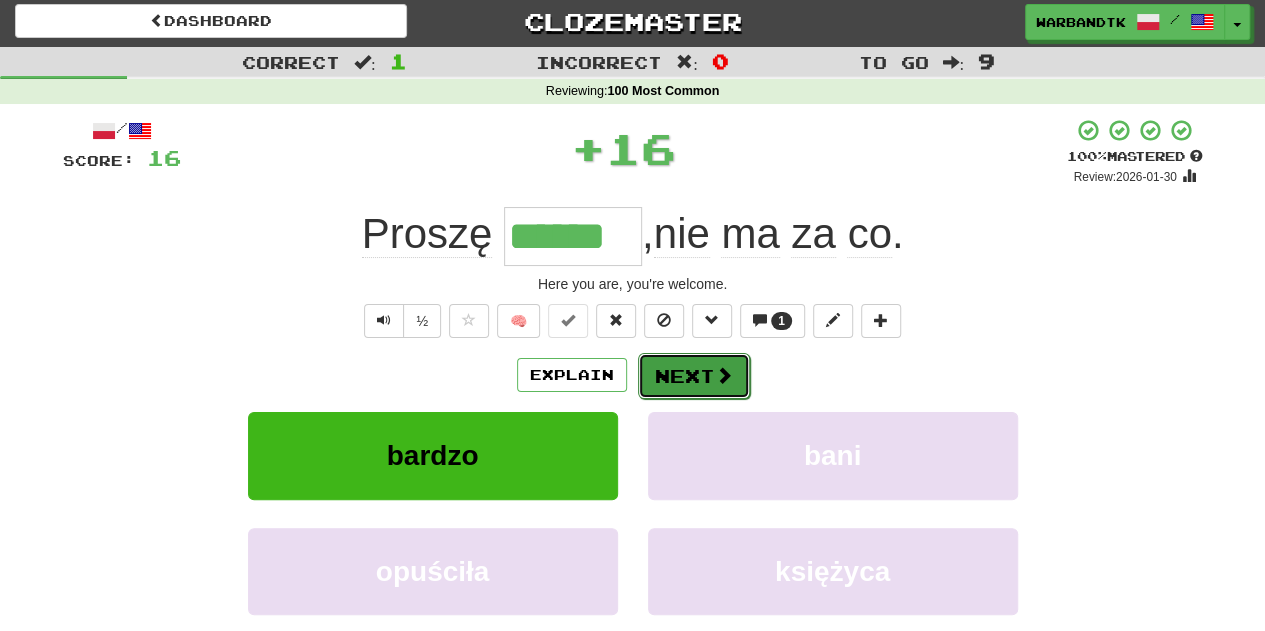 click on "Next" at bounding box center [694, 376] 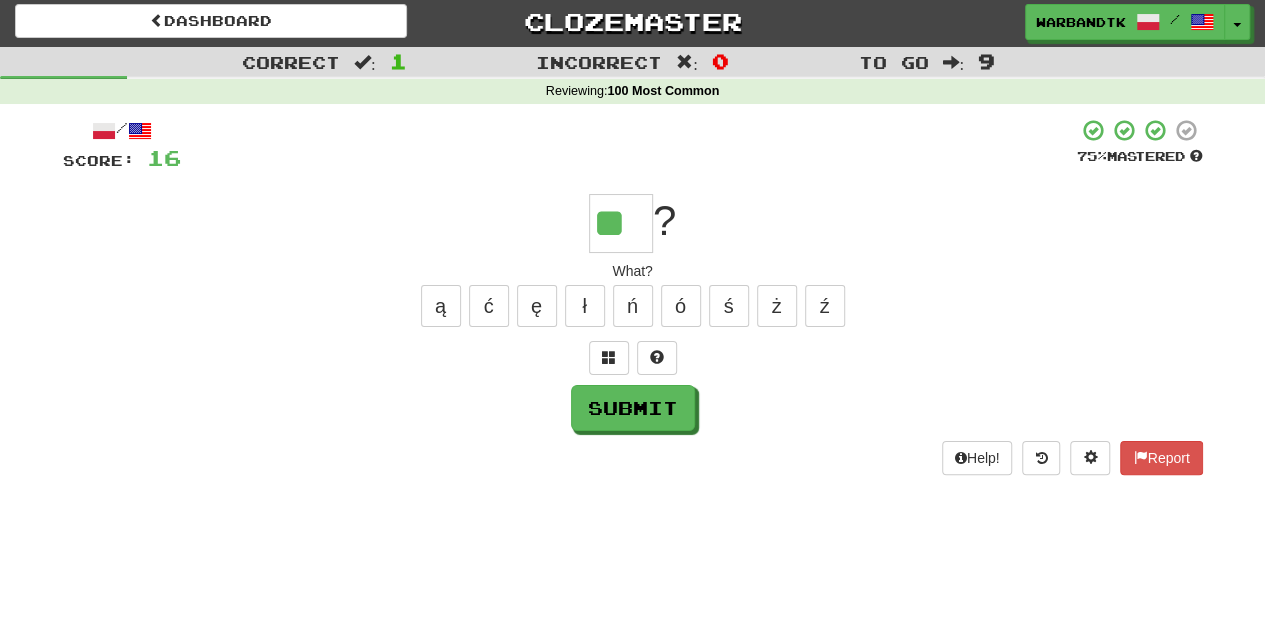 type on "**" 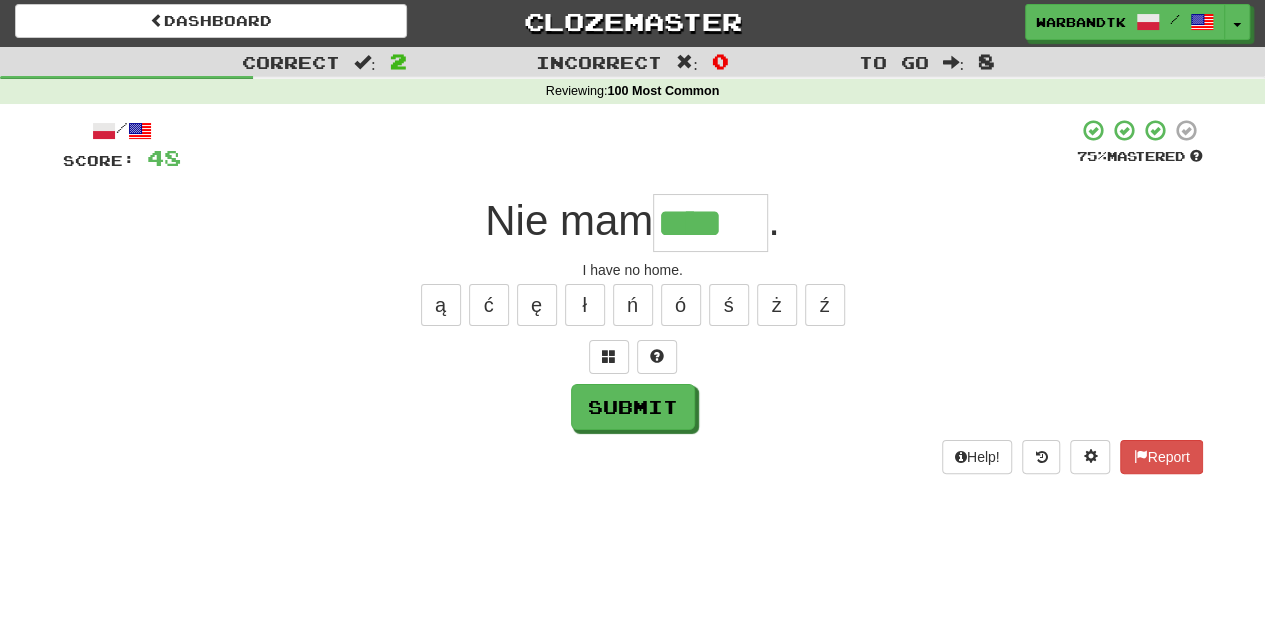 scroll, scrollTop: 0, scrollLeft: 0, axis: both 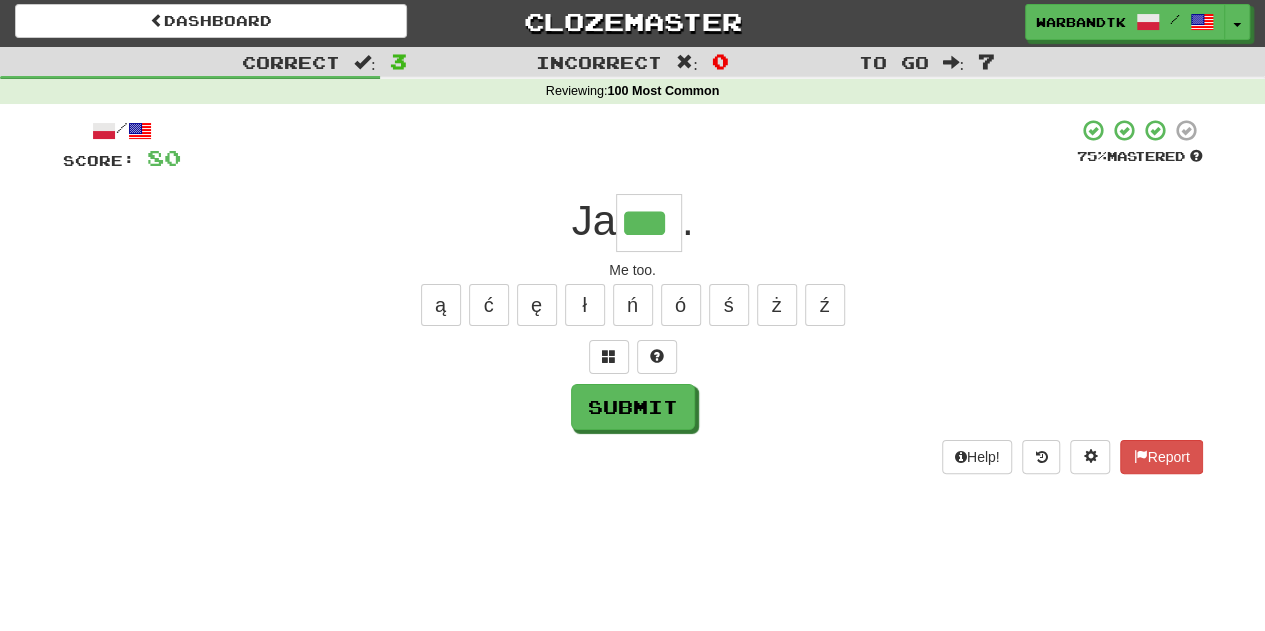type on "***" 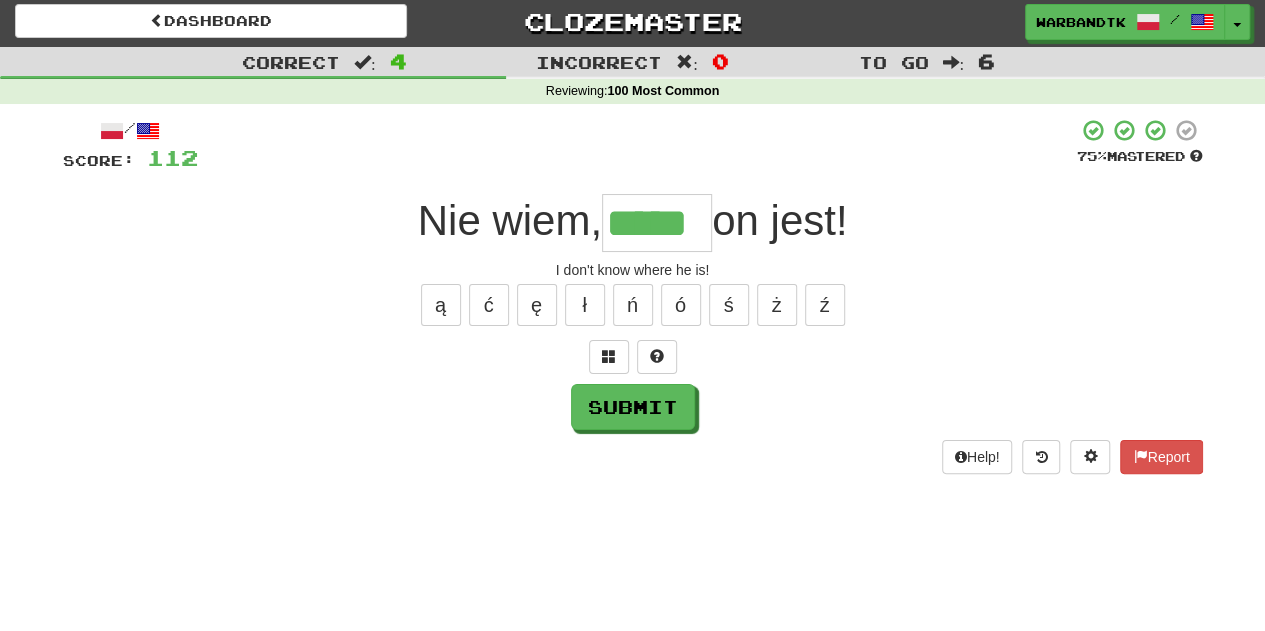 type on "*****" 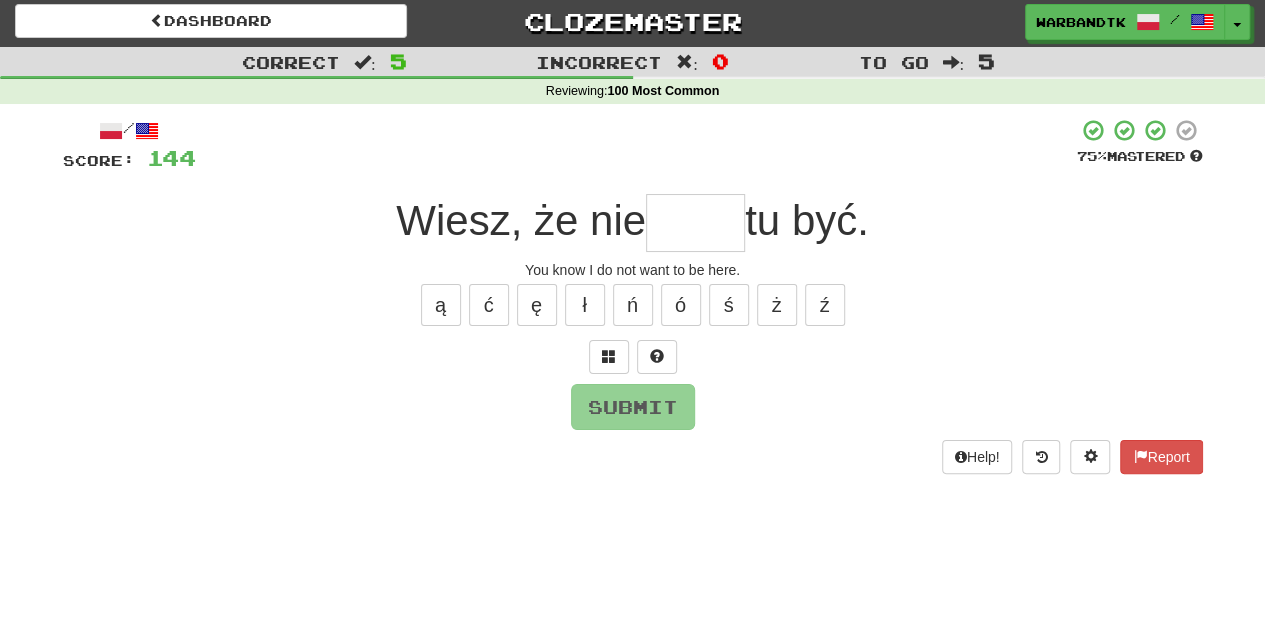 type on "*" 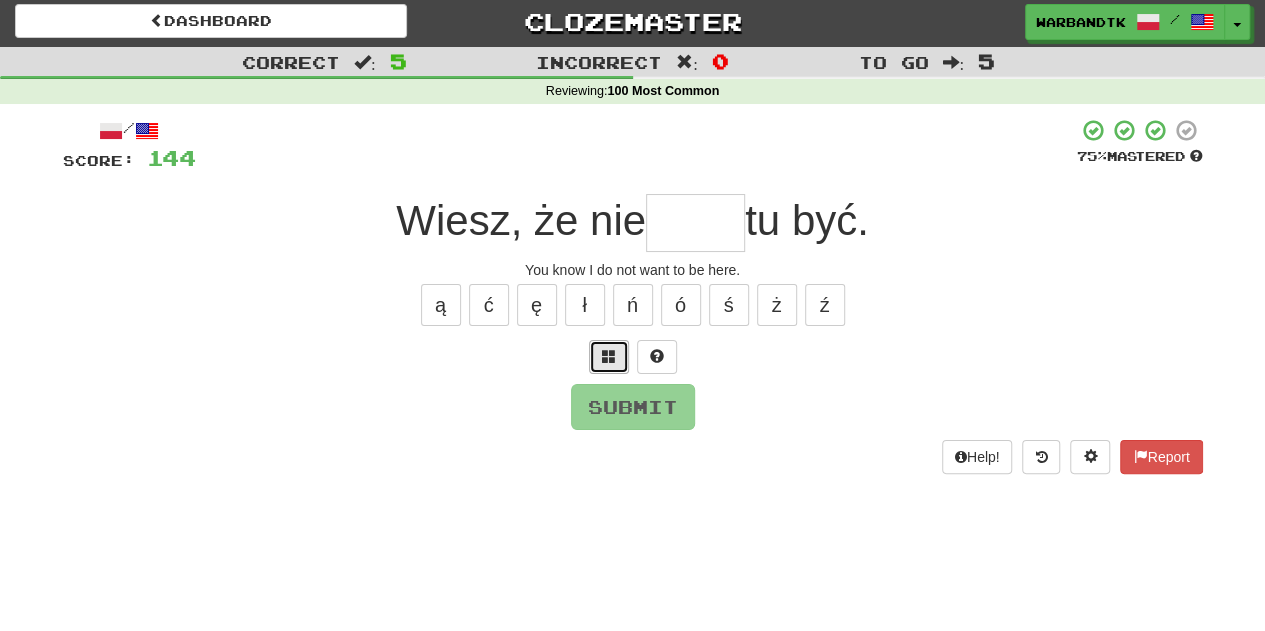 click at bounding box center [609, 356] 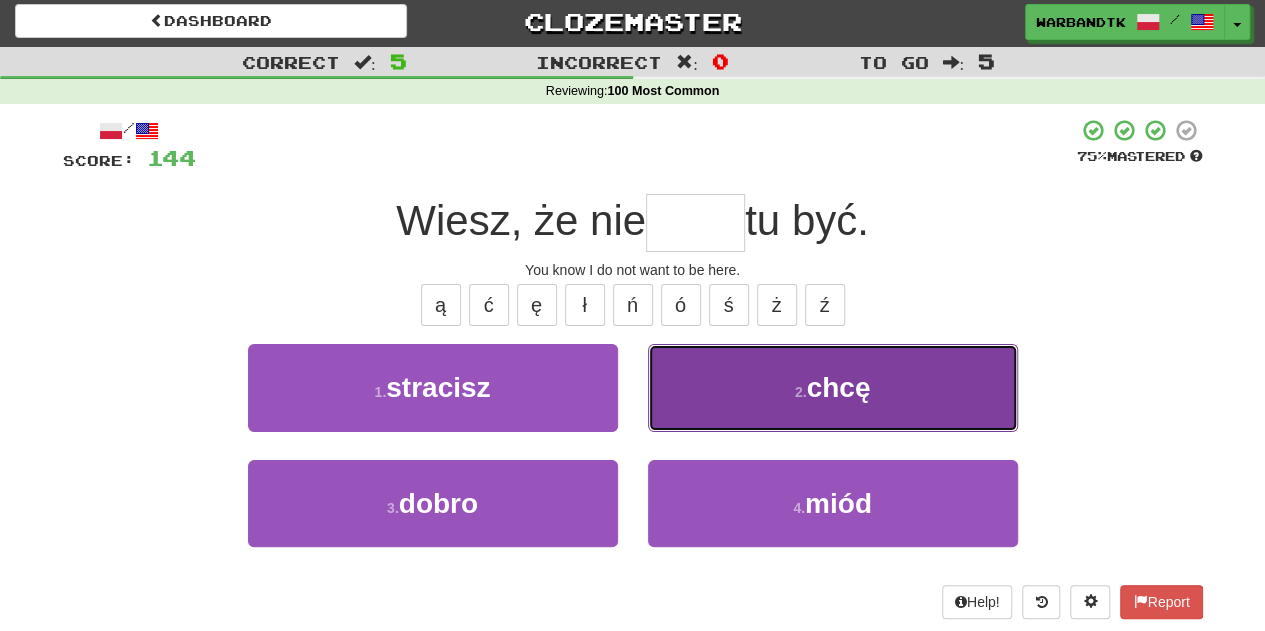 click on "2 .  chcę" at bounding box center [833, 387] 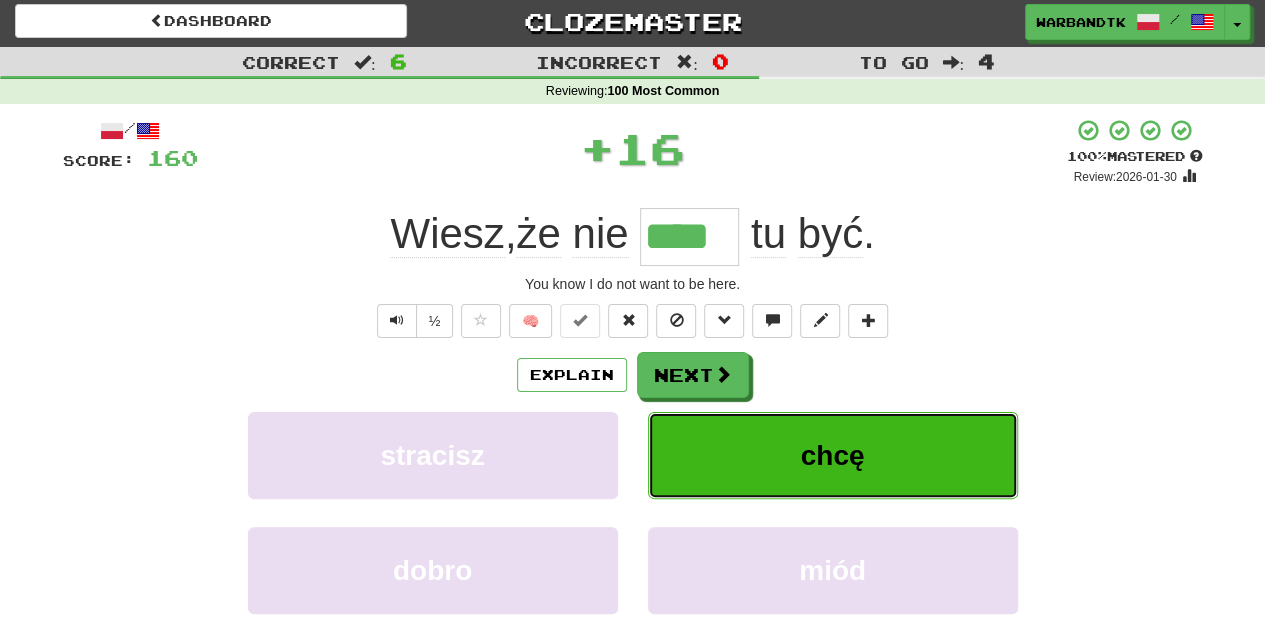 click on "chcę" at bounding box center (833, 455) 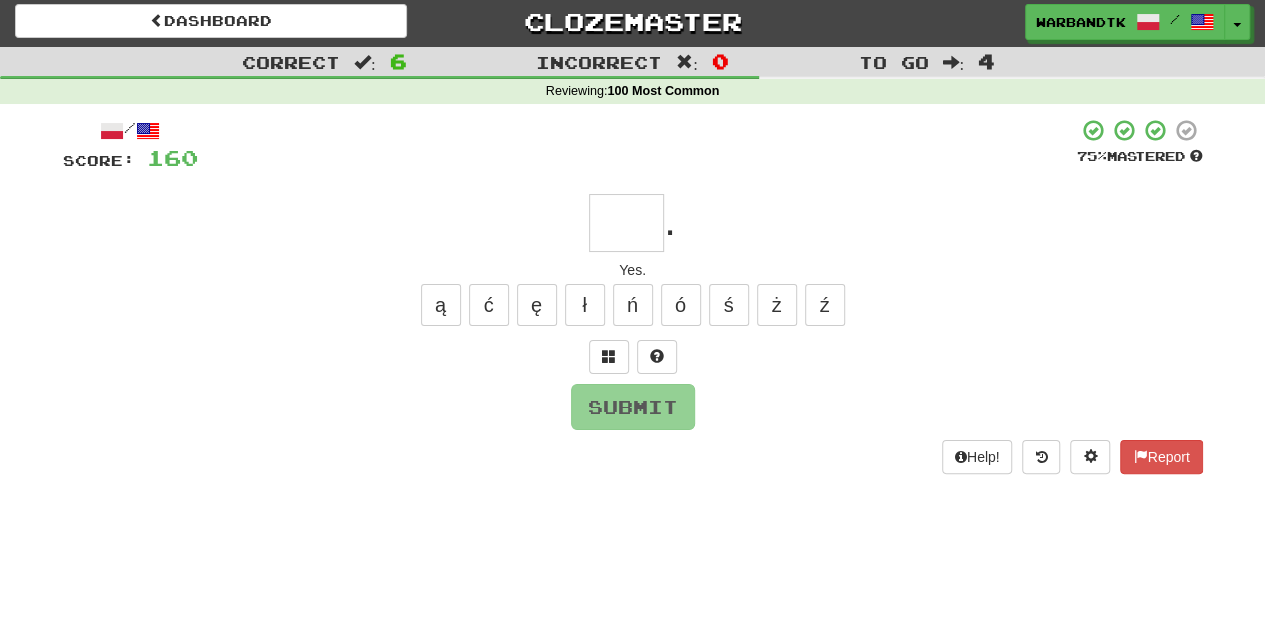 click at bounding box center [626, 223] 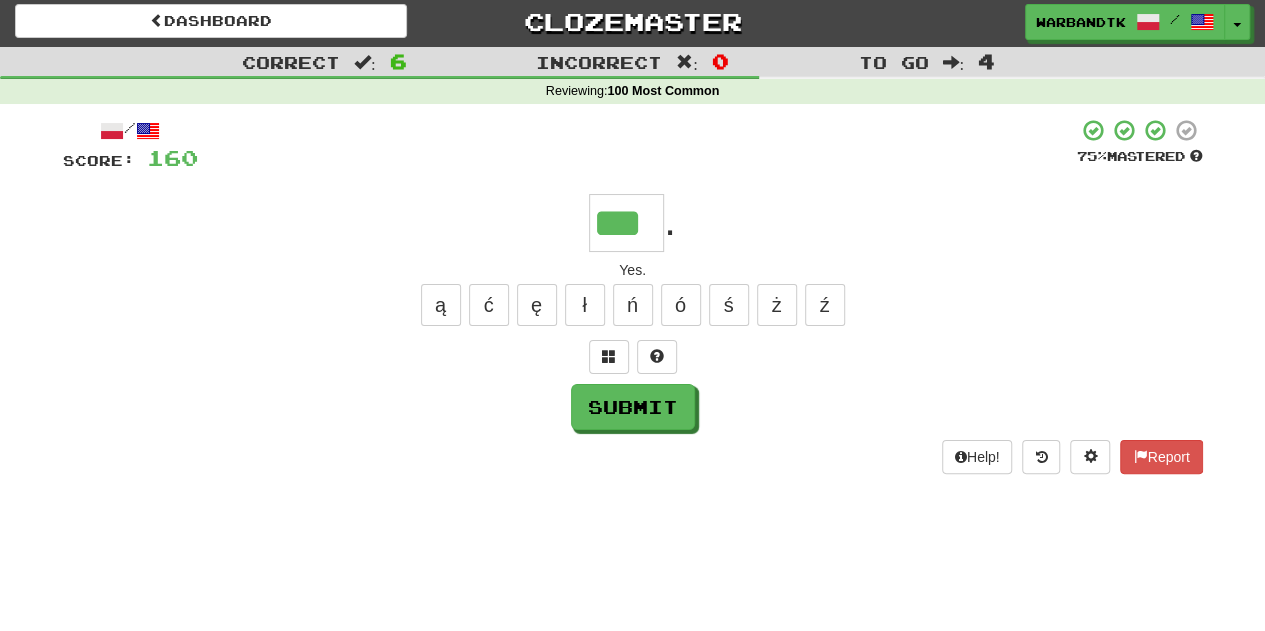 type on "***" 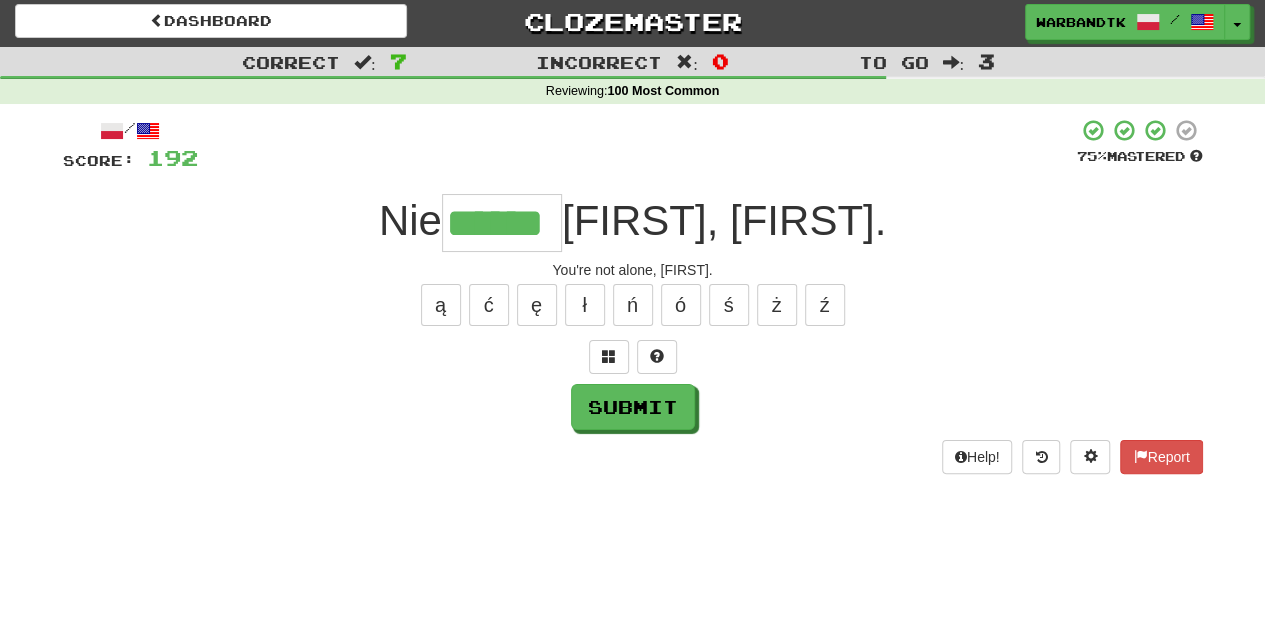 type on "******" 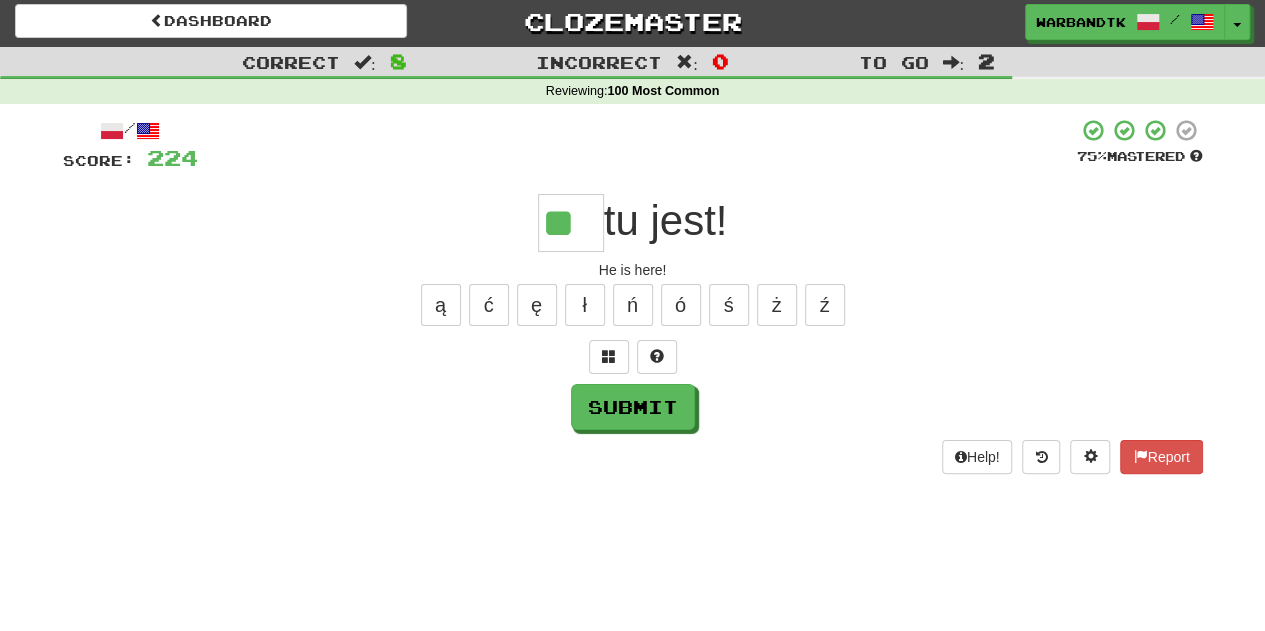 type on "**" 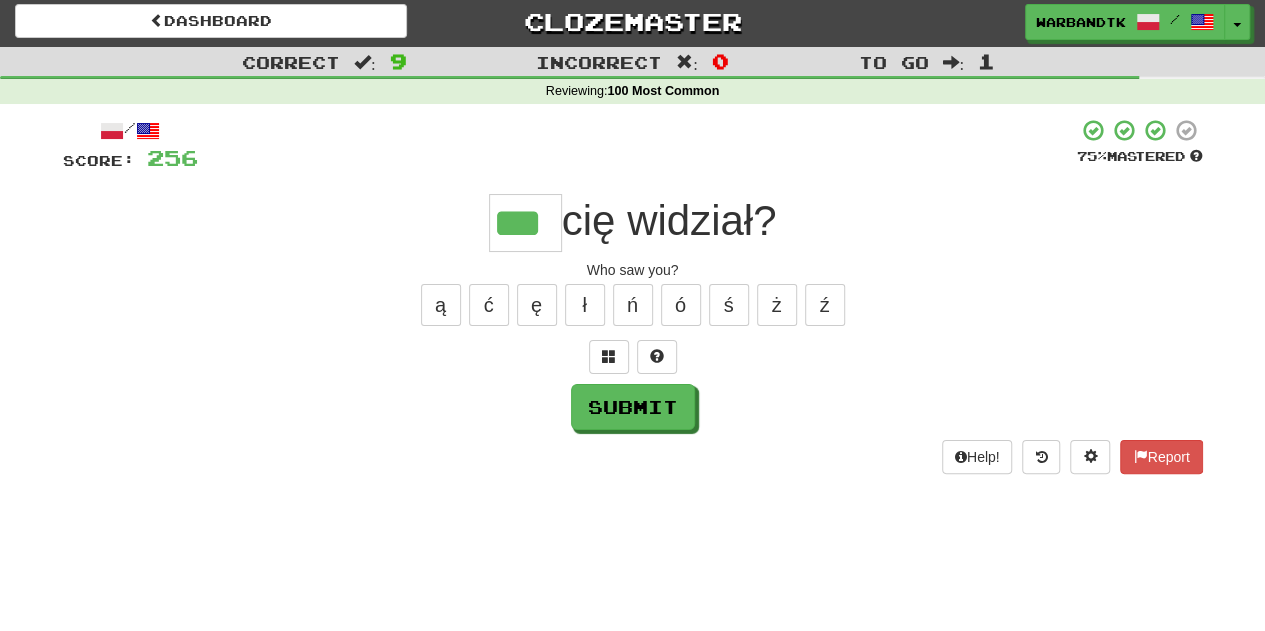 type on "***" 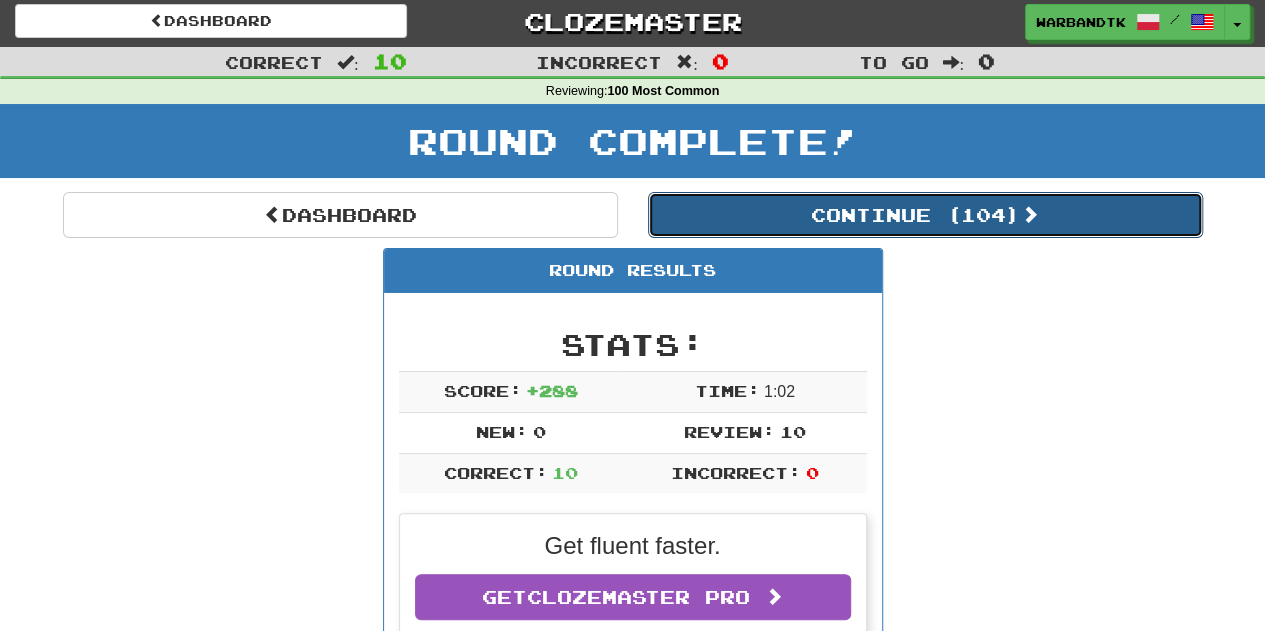 click on "Continue ( 104 )" at bounding box center (925, 215) 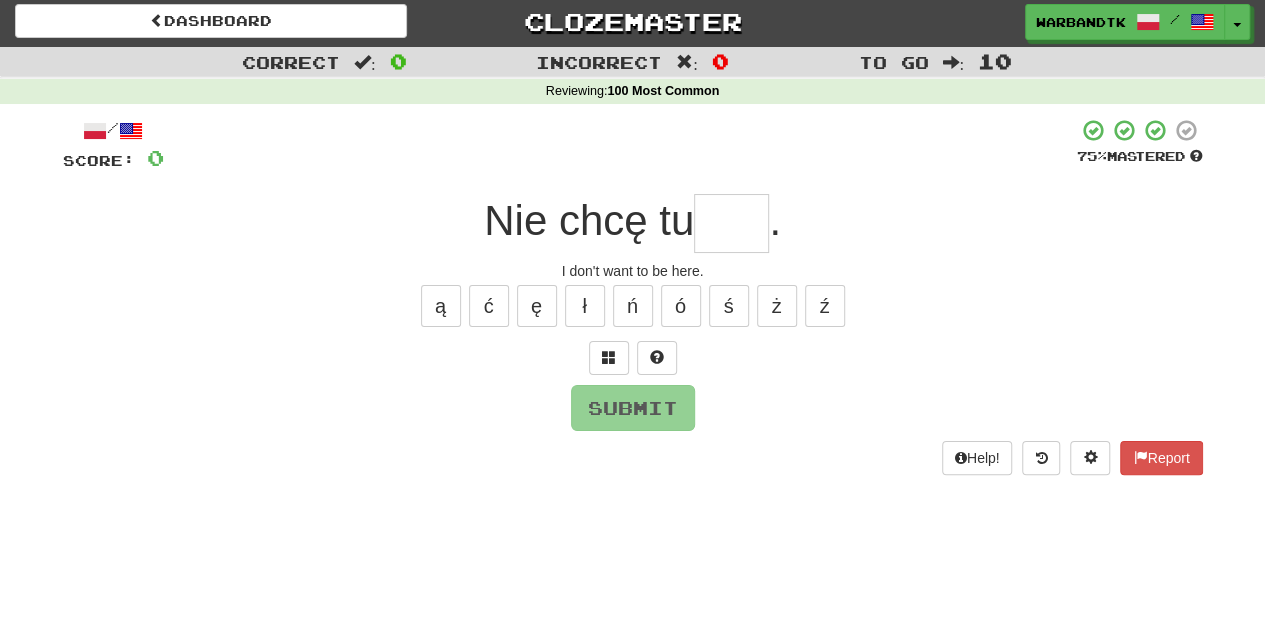 type on "*" 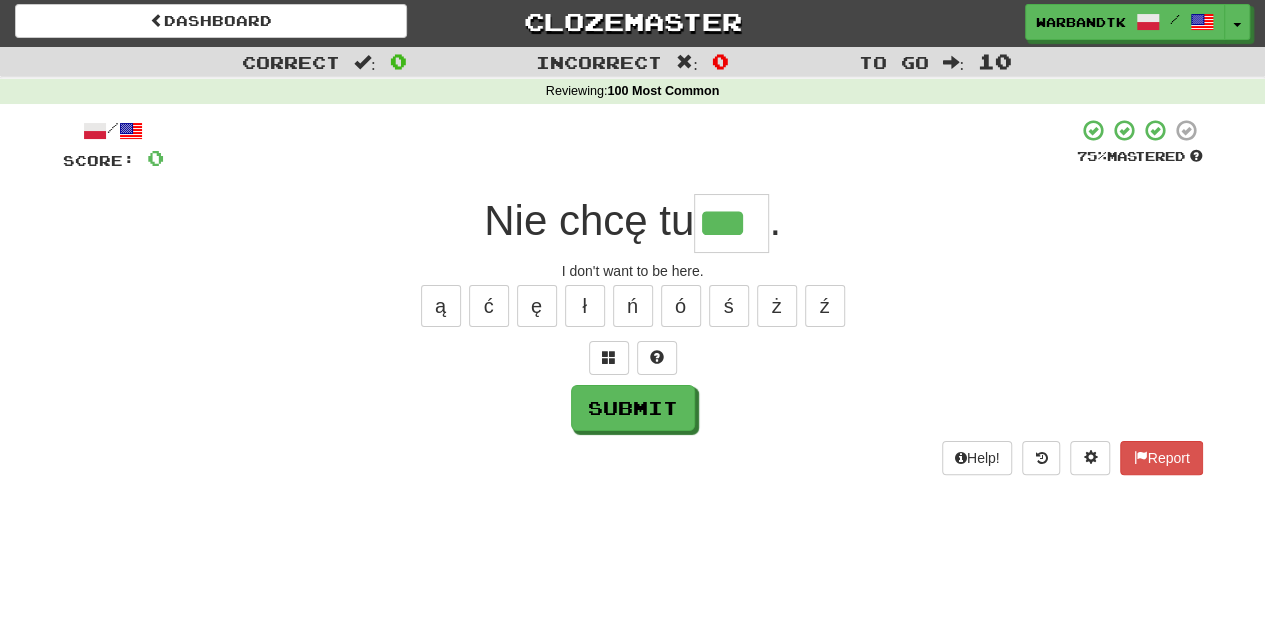 type on "***" 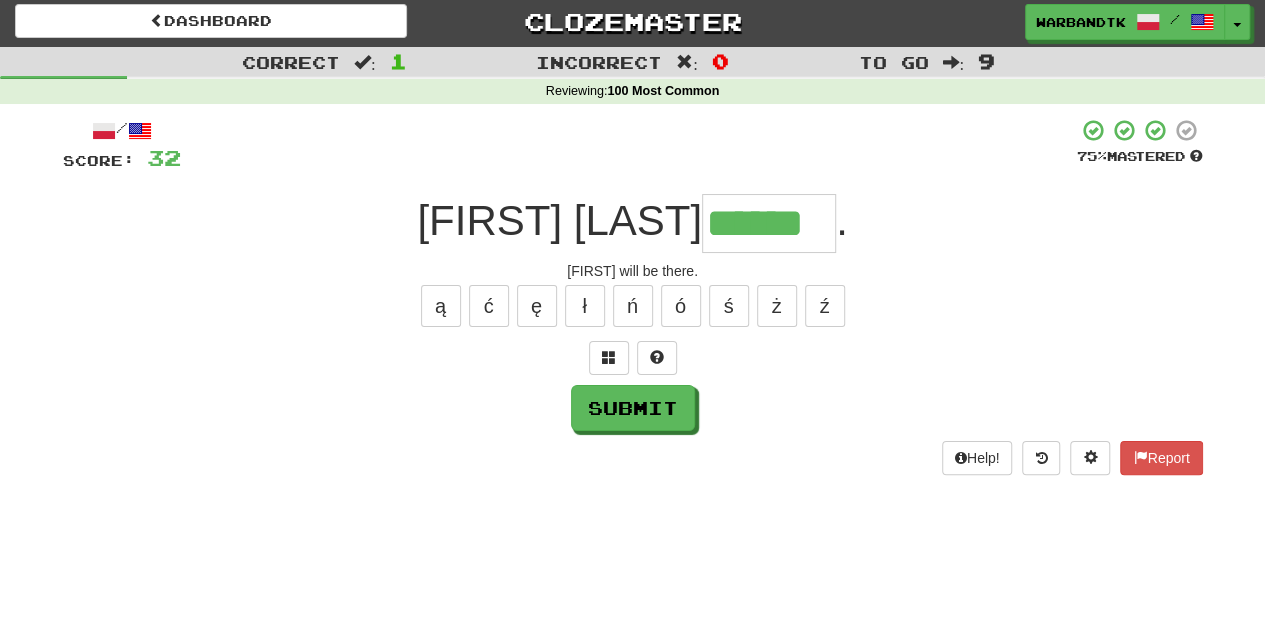 type on "******" 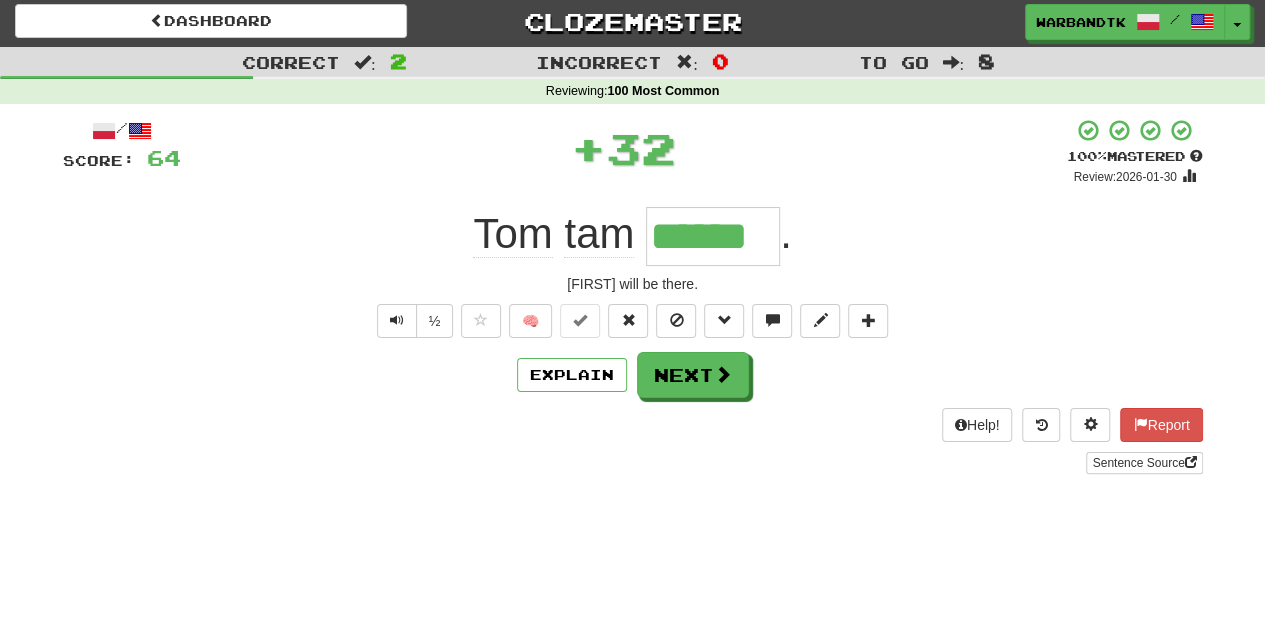 type 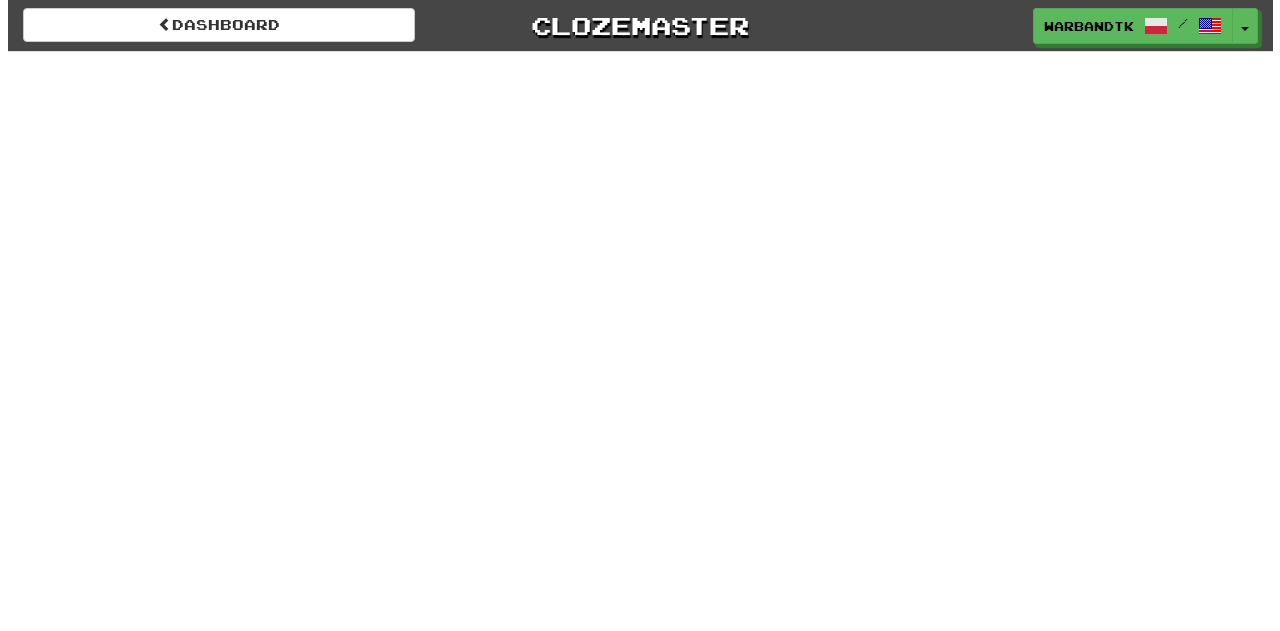 scroll, scrollTop: 4, scrollLeft: 0, axis: vertical 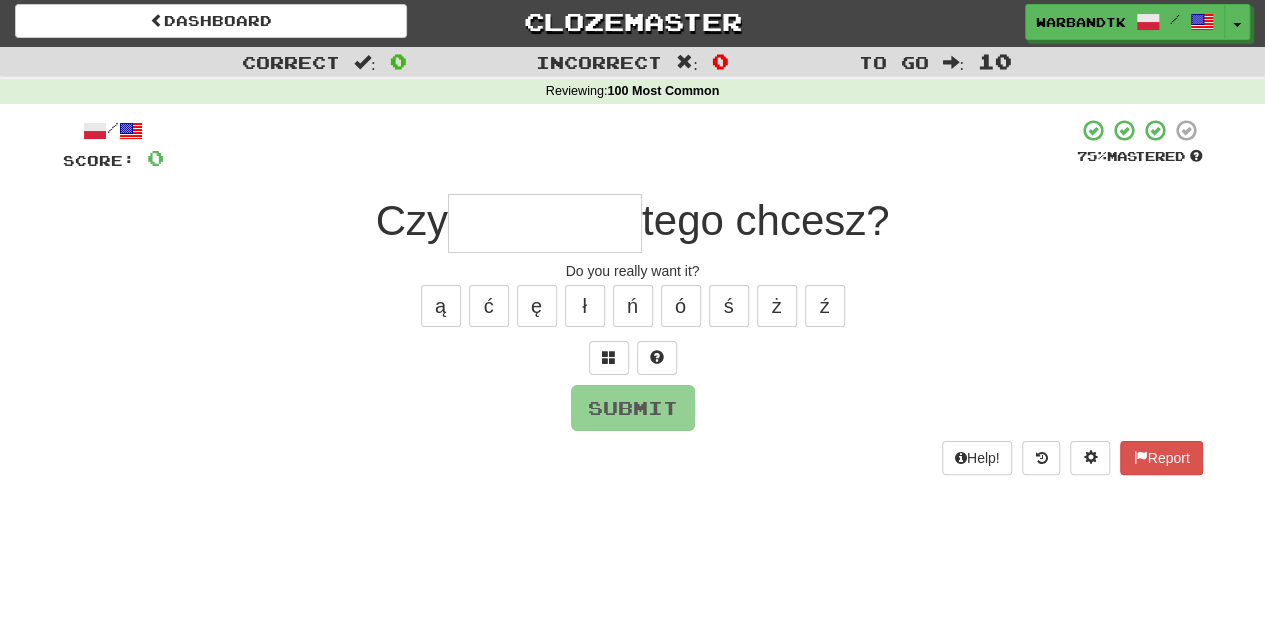 type on "*" 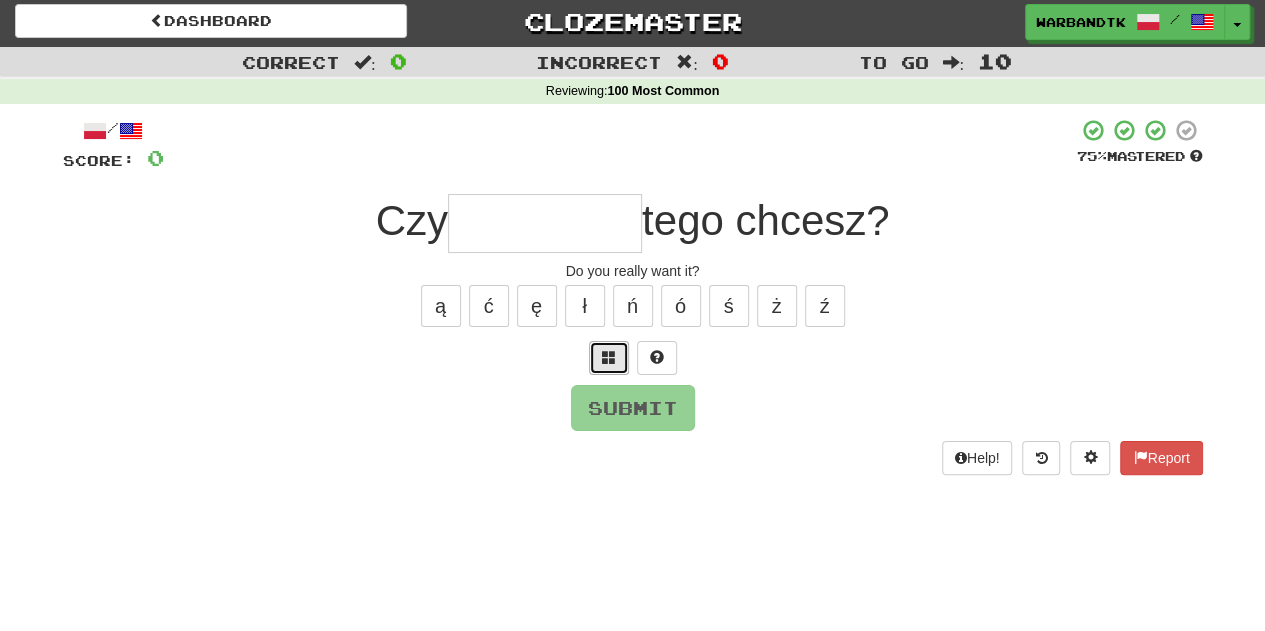 click at bounding box center (609, 357) 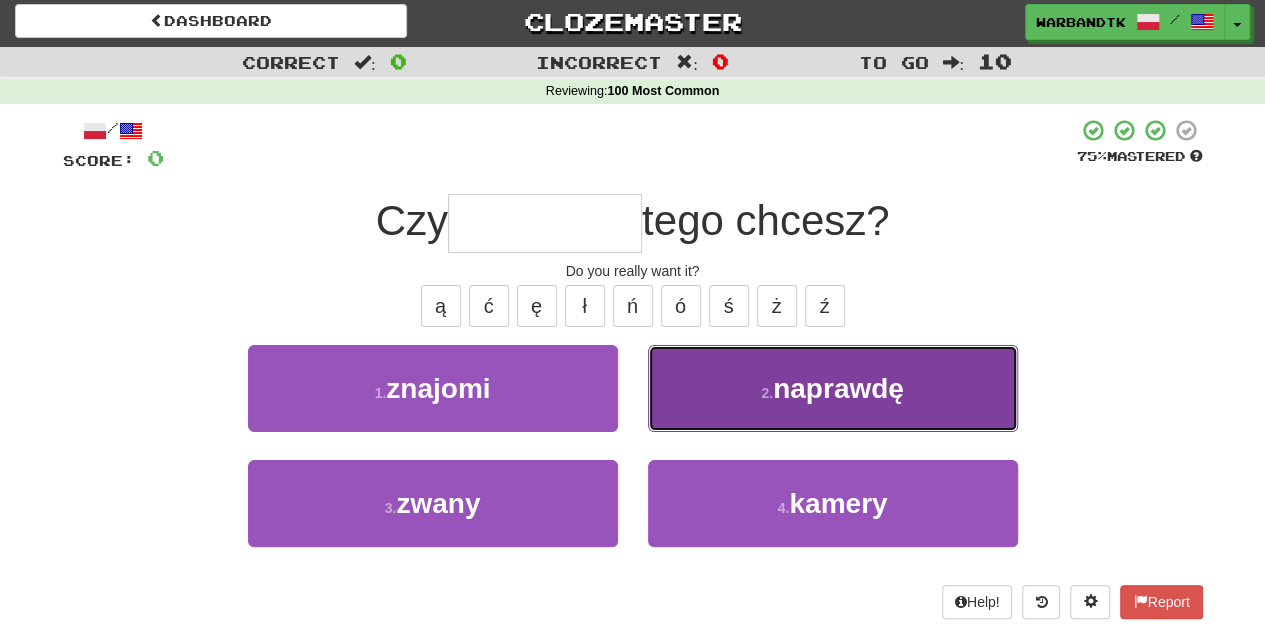 click on "naprawdę" at bounding box center (838, 388) 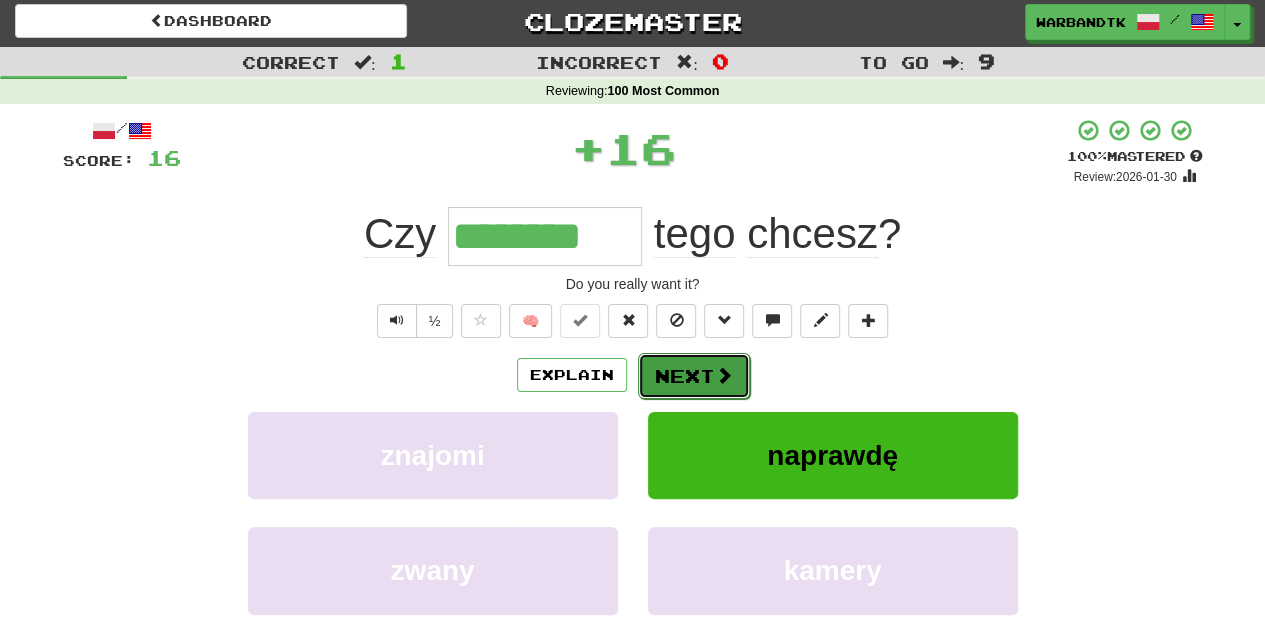click on "Next" at bounding box center [694, 376] 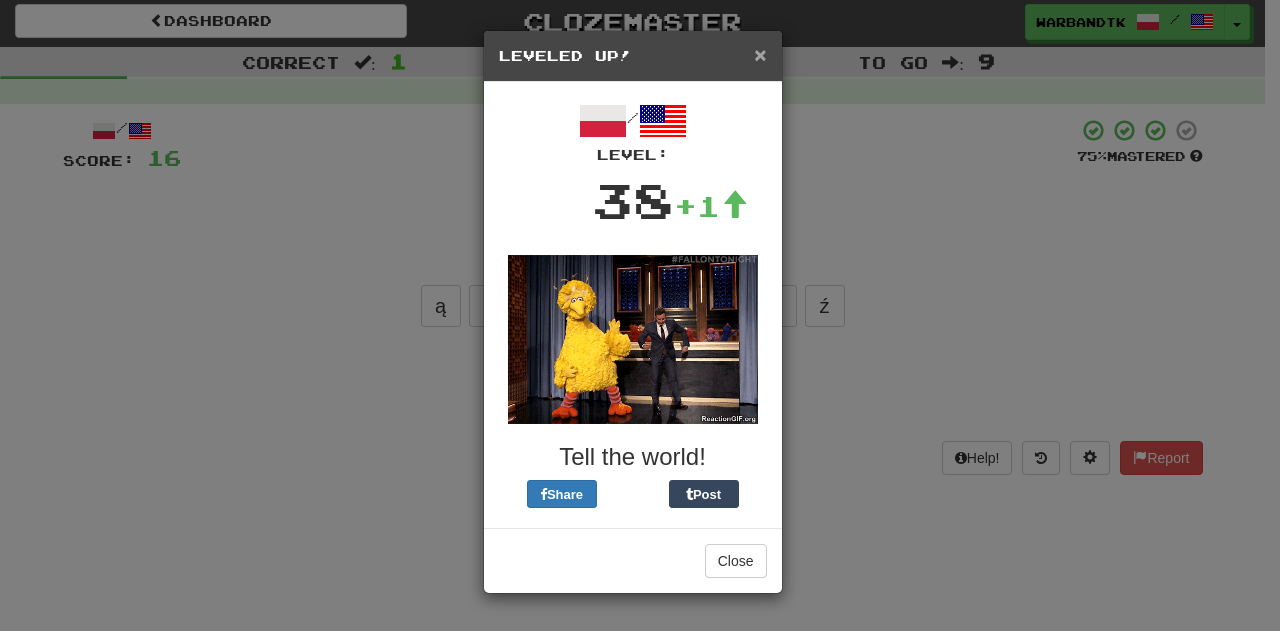 click on "×" at bounding box center [760, 54] 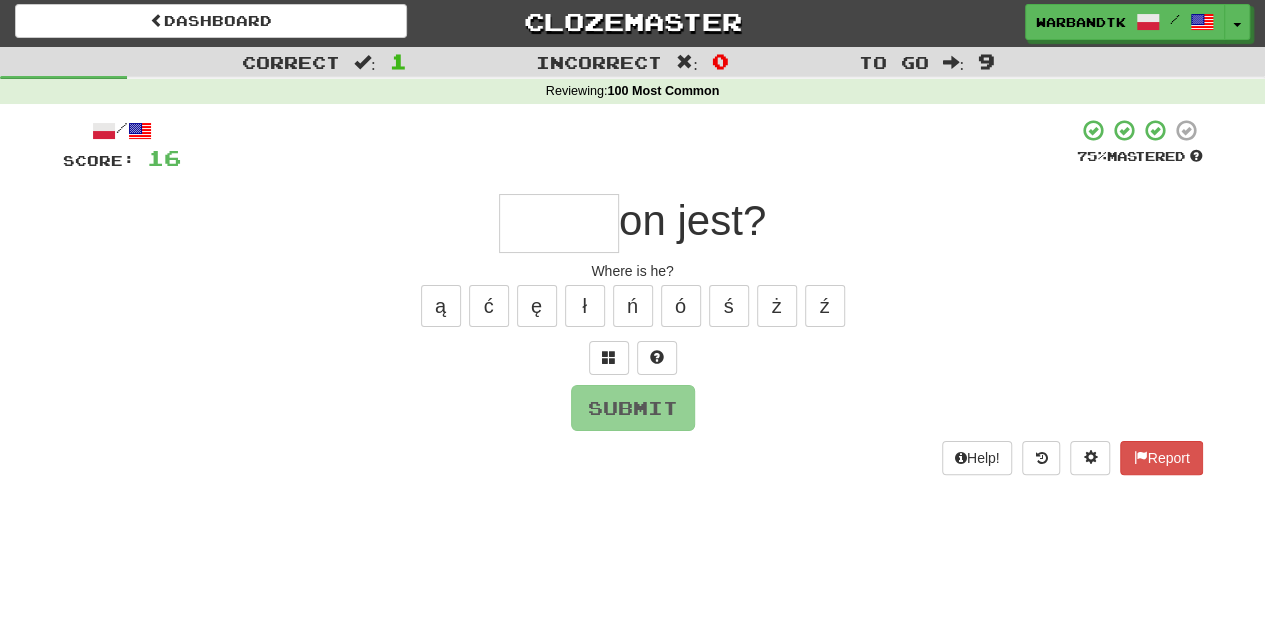 click at bounding box center (559, 223) 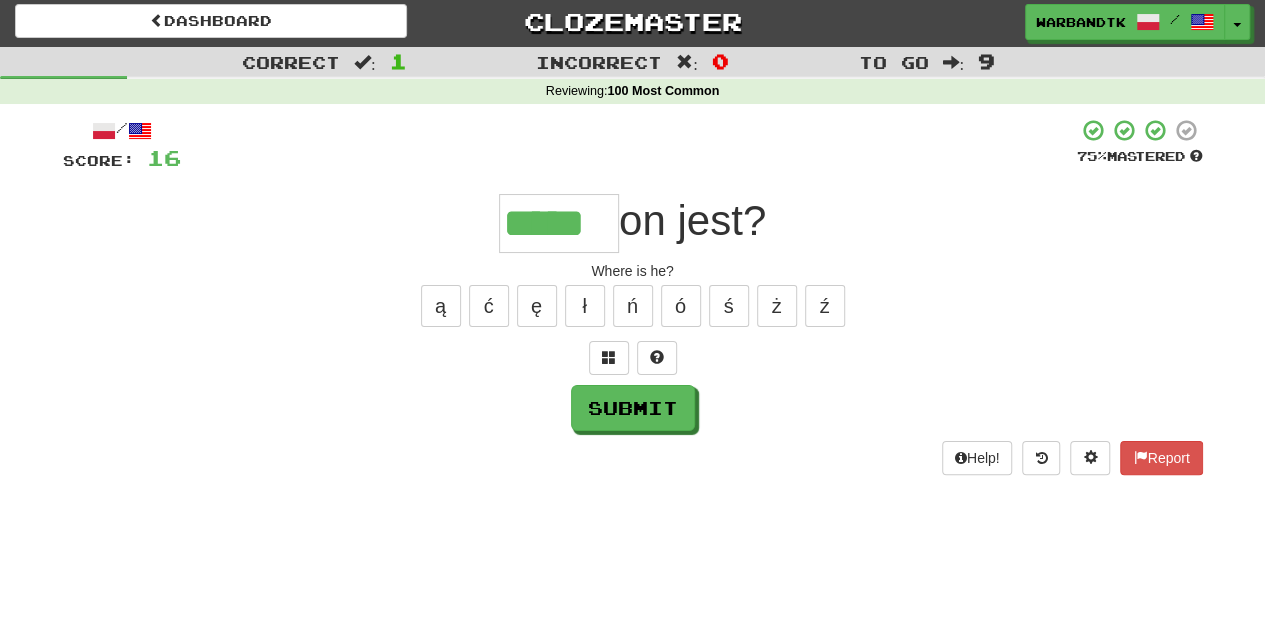 type on "*****" 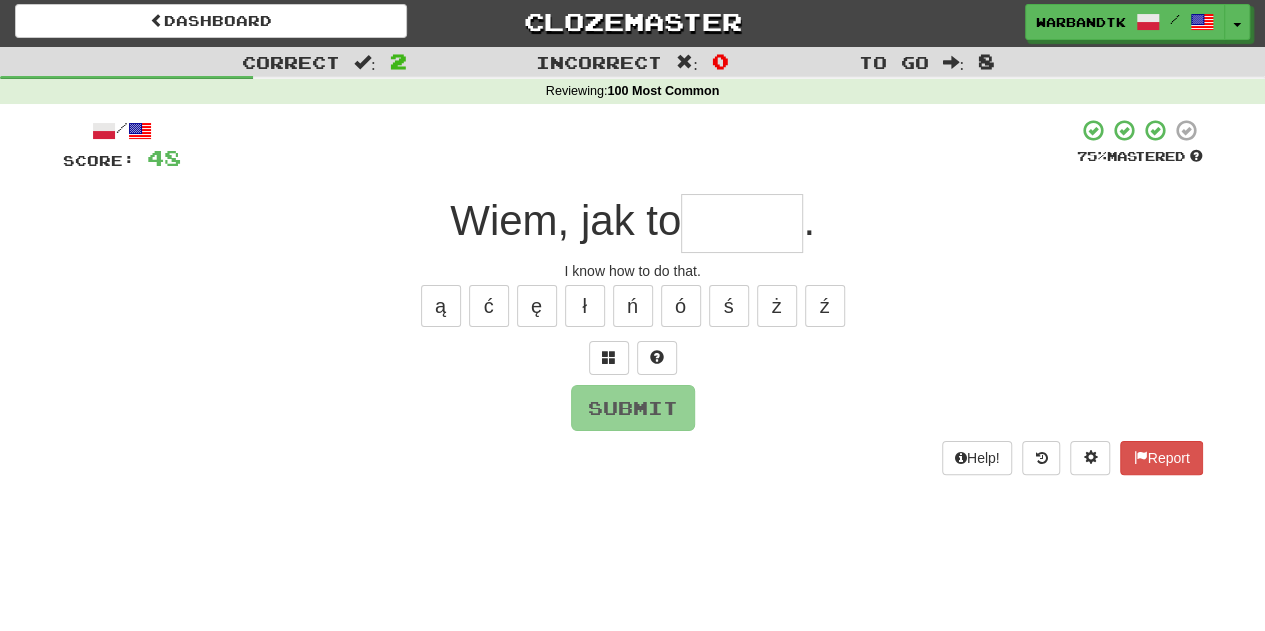 type on "*" 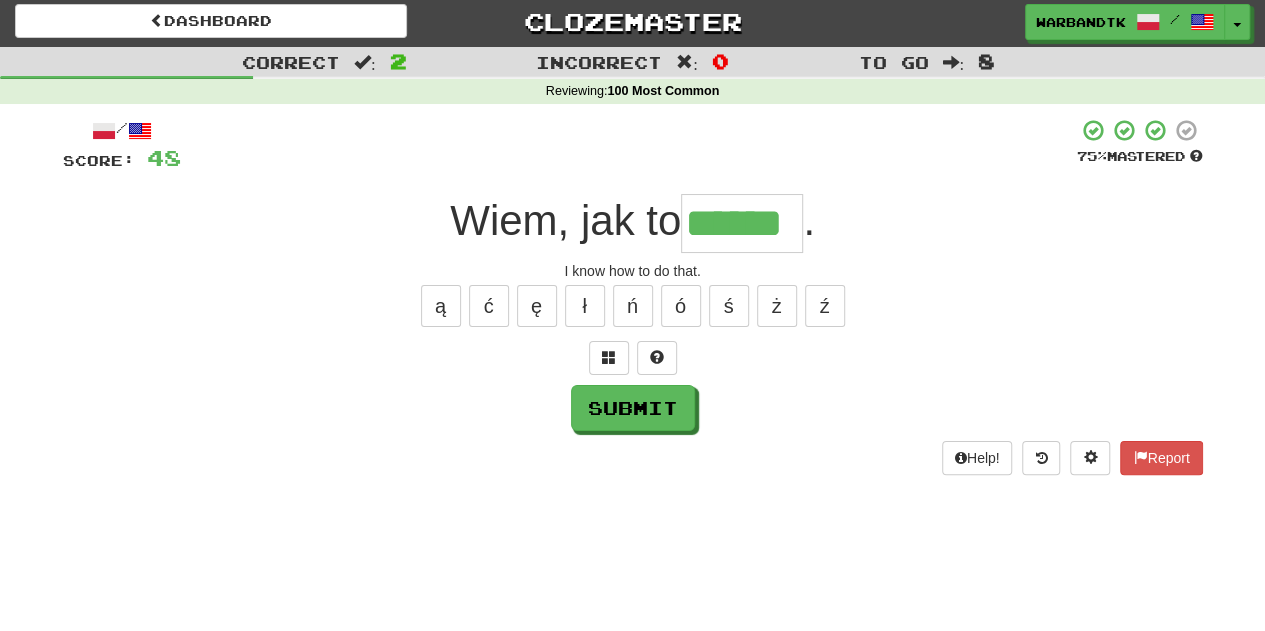 type on "******" 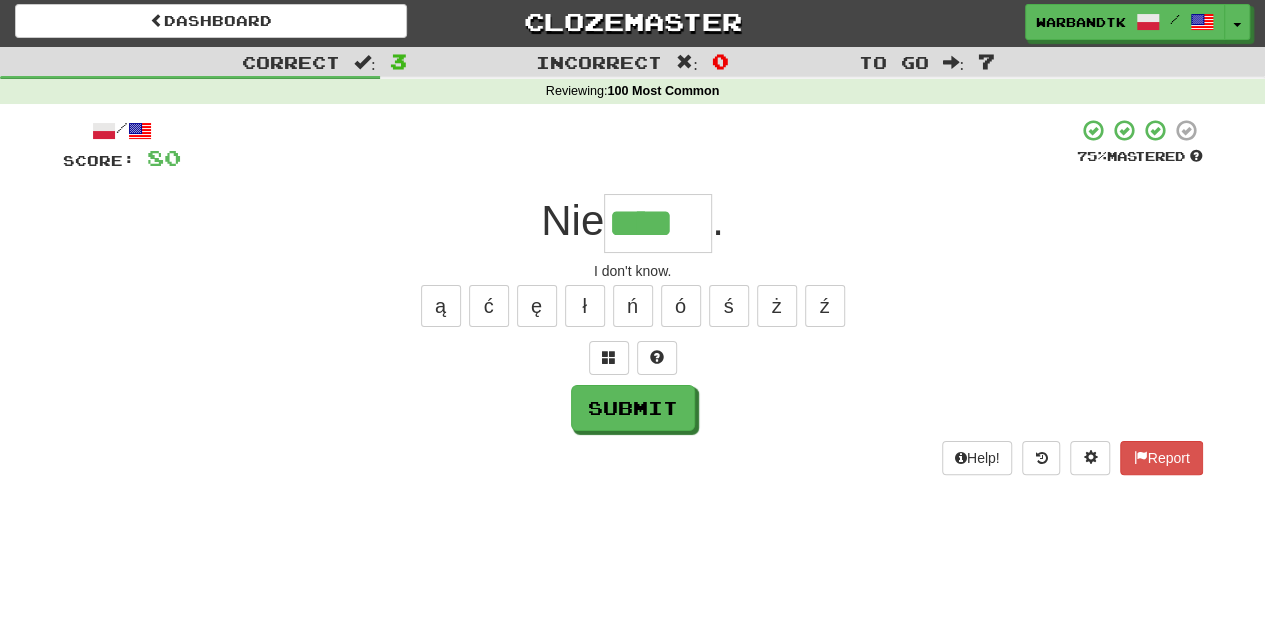 type on "****" 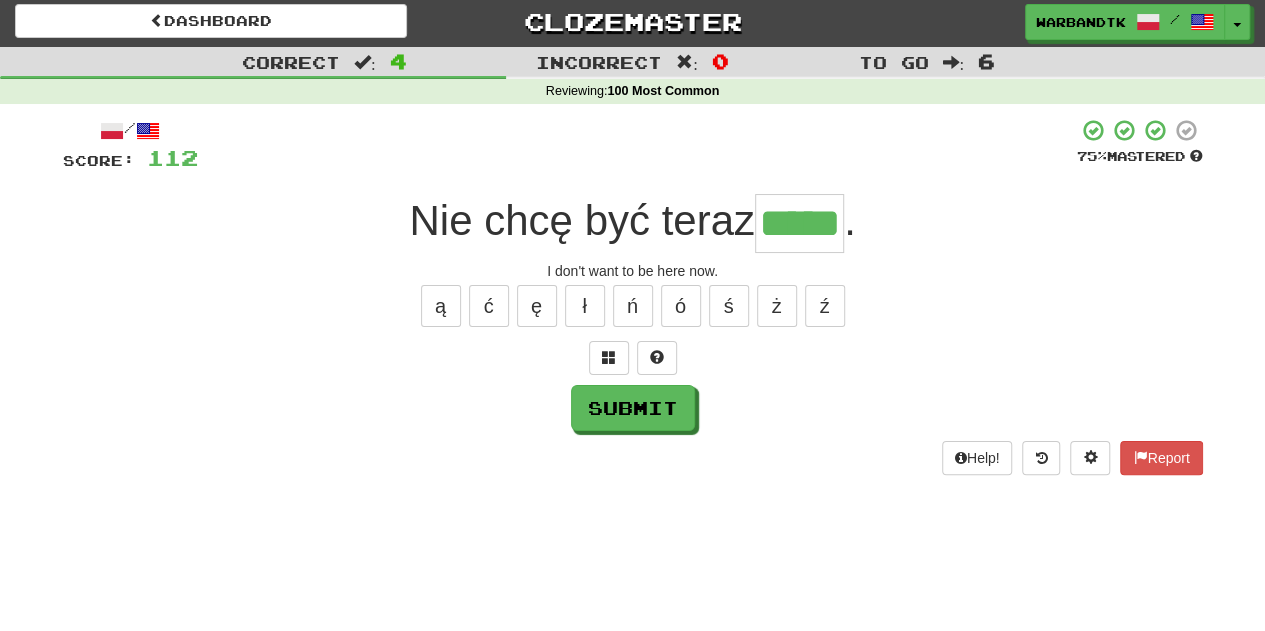 type on "*****" 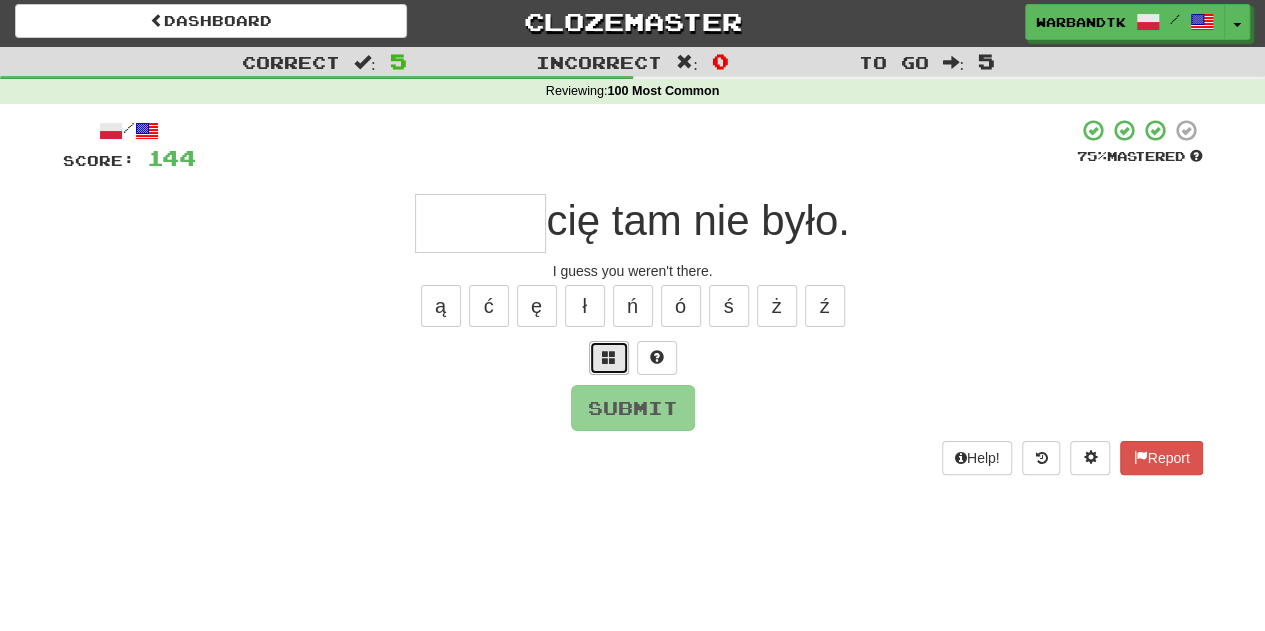 click at bounding box center [609, 357] 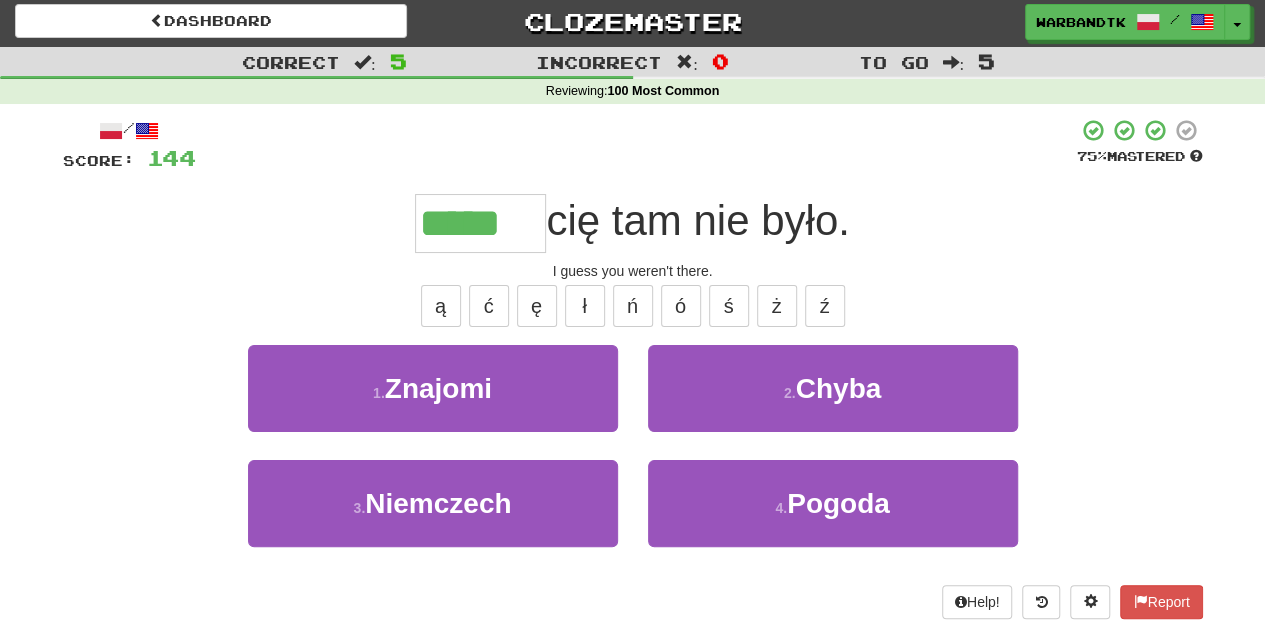 type on "*****" 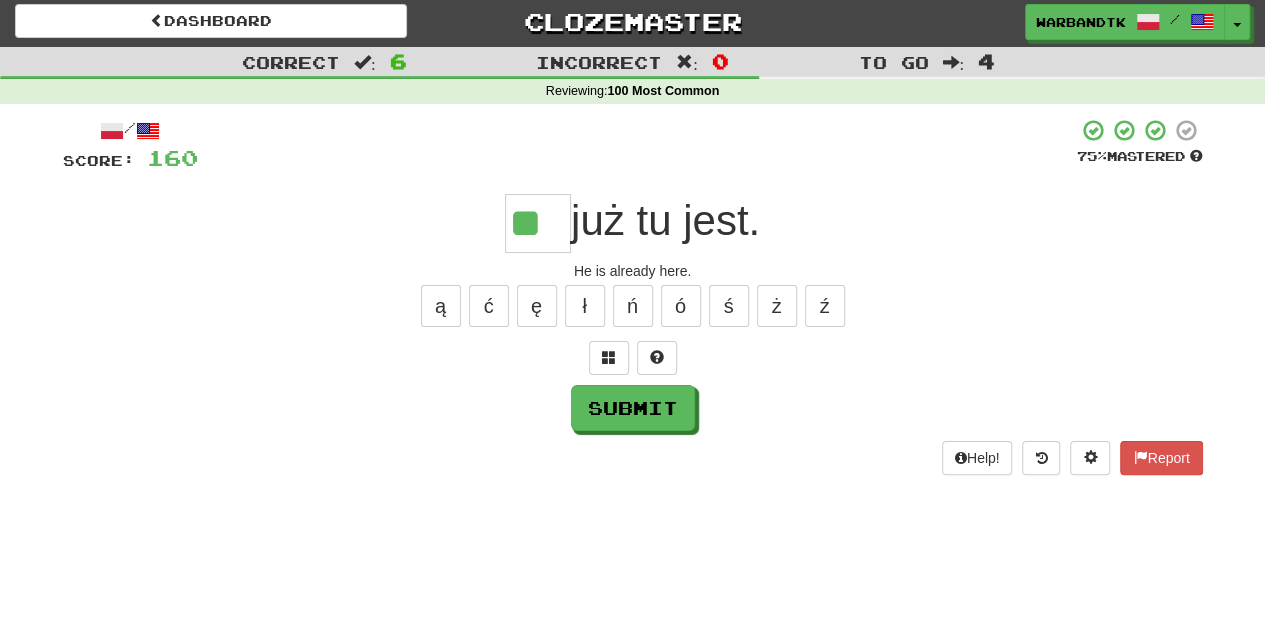 type on "**" 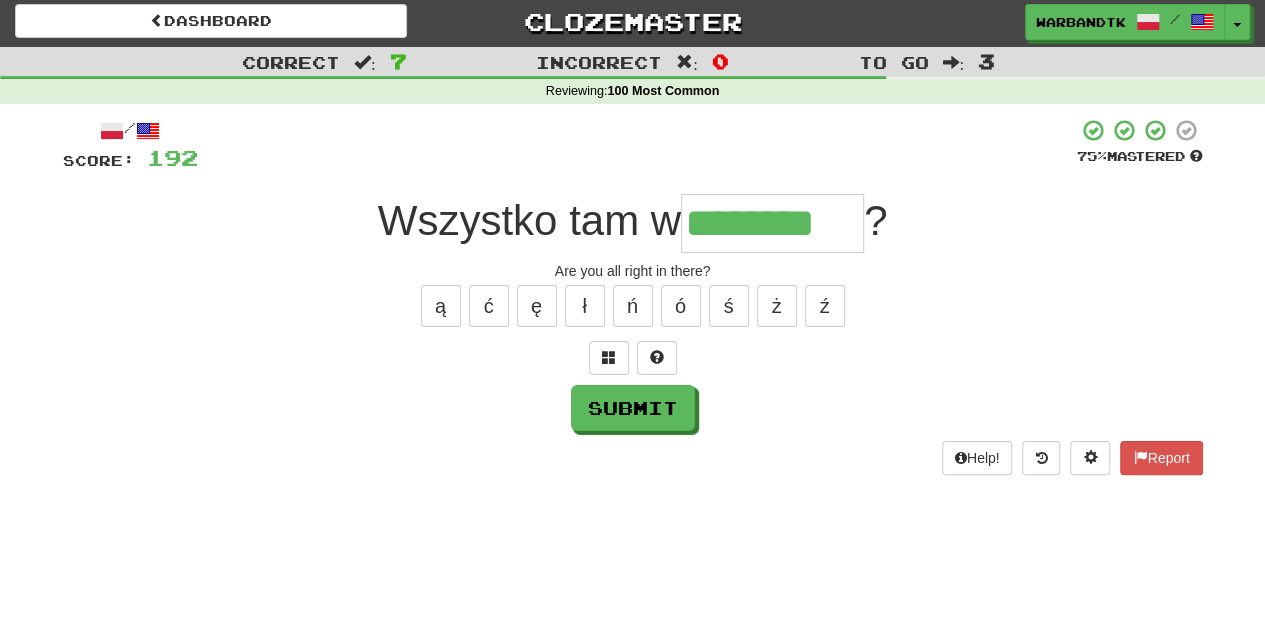 type on "********" 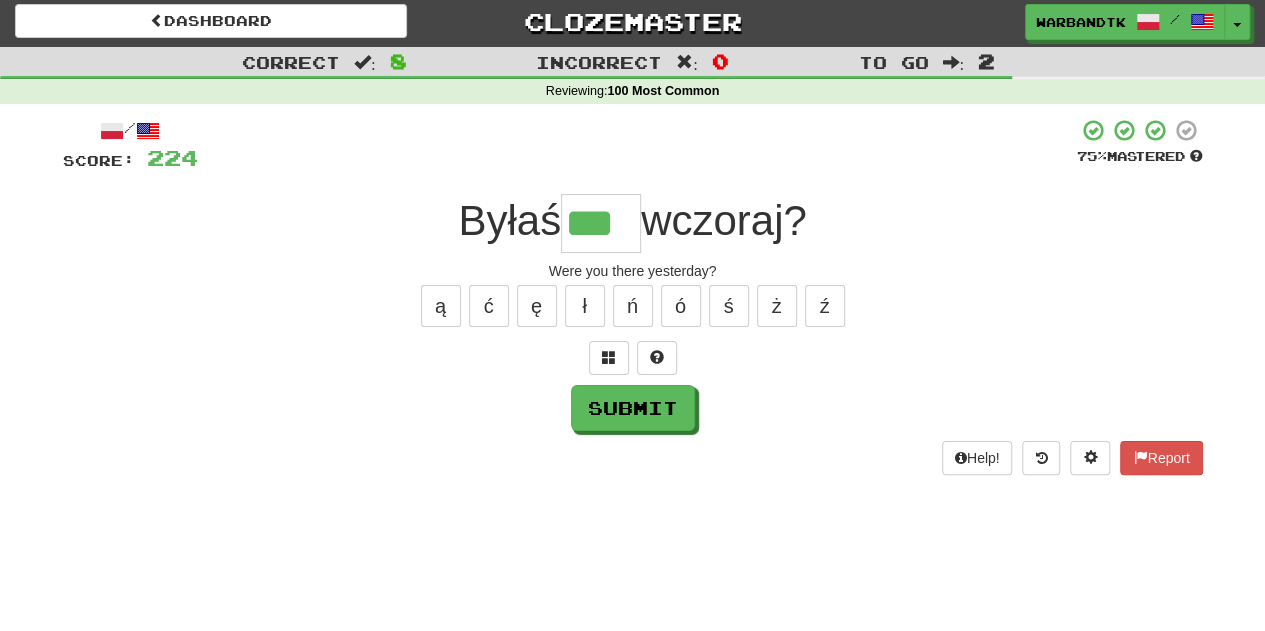 type on "***" 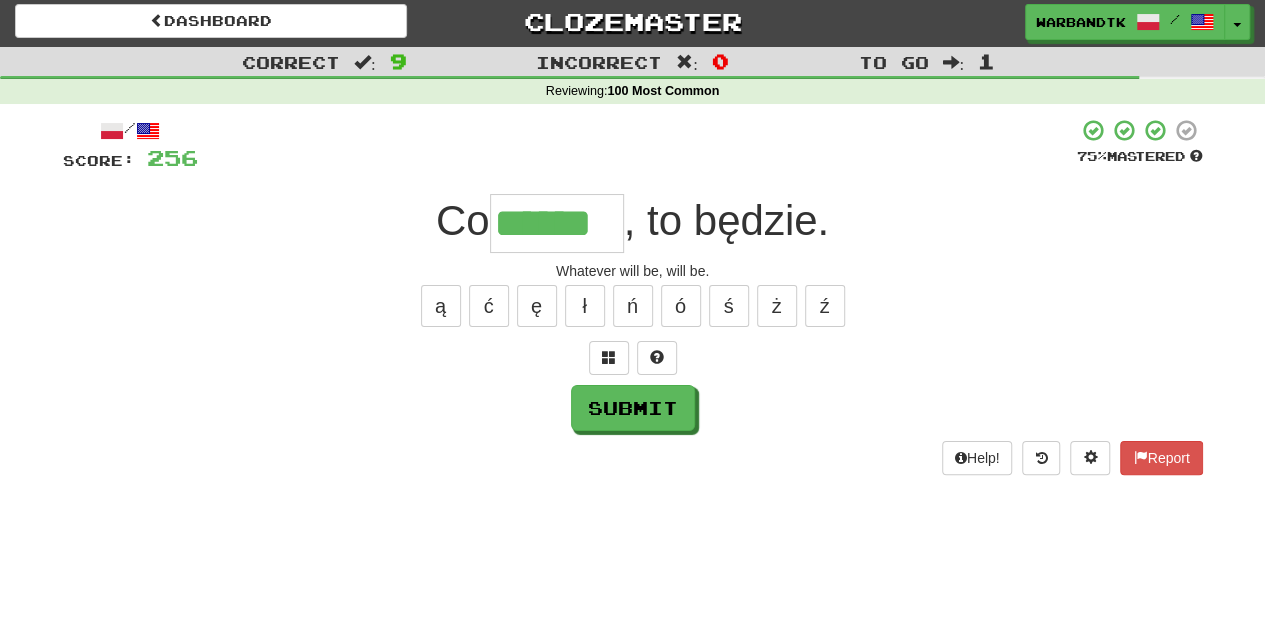type on "******" 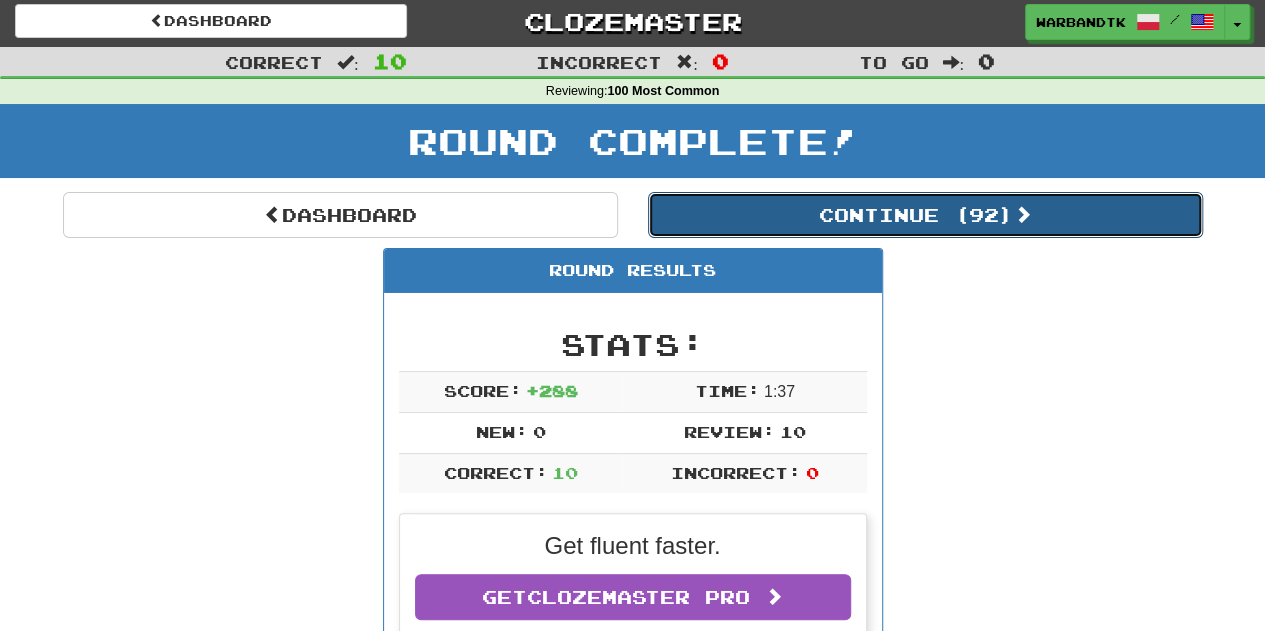 click on "Continue ( 92 )" at bounding box center (925, 215) 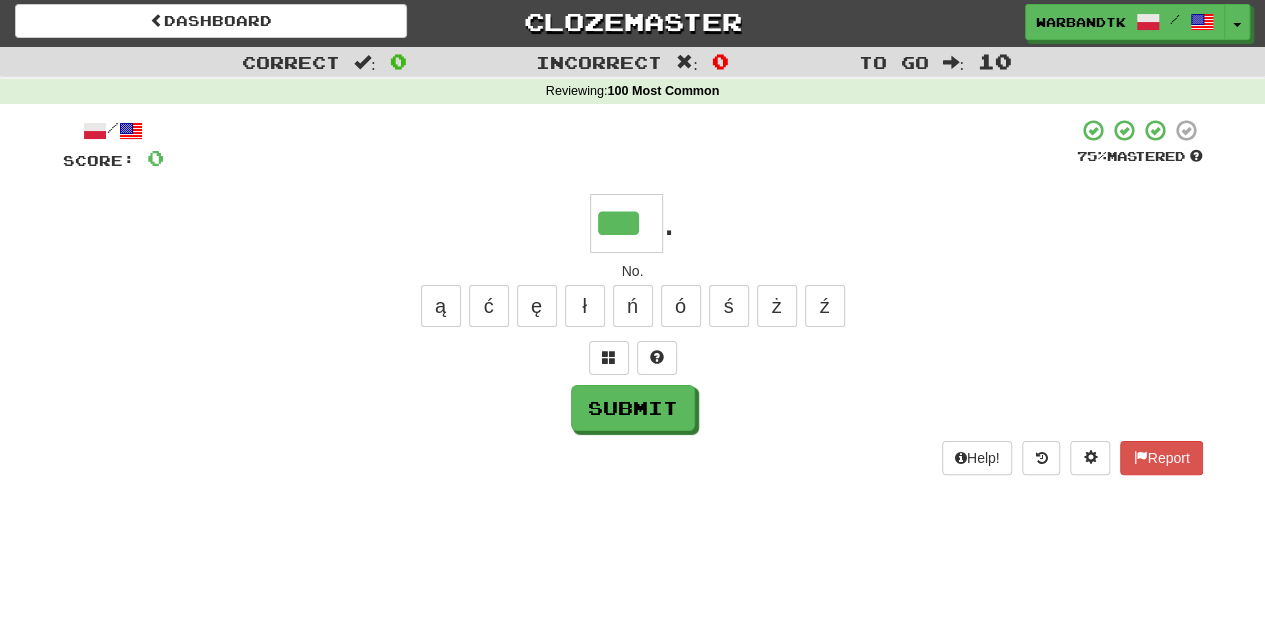type on "***" 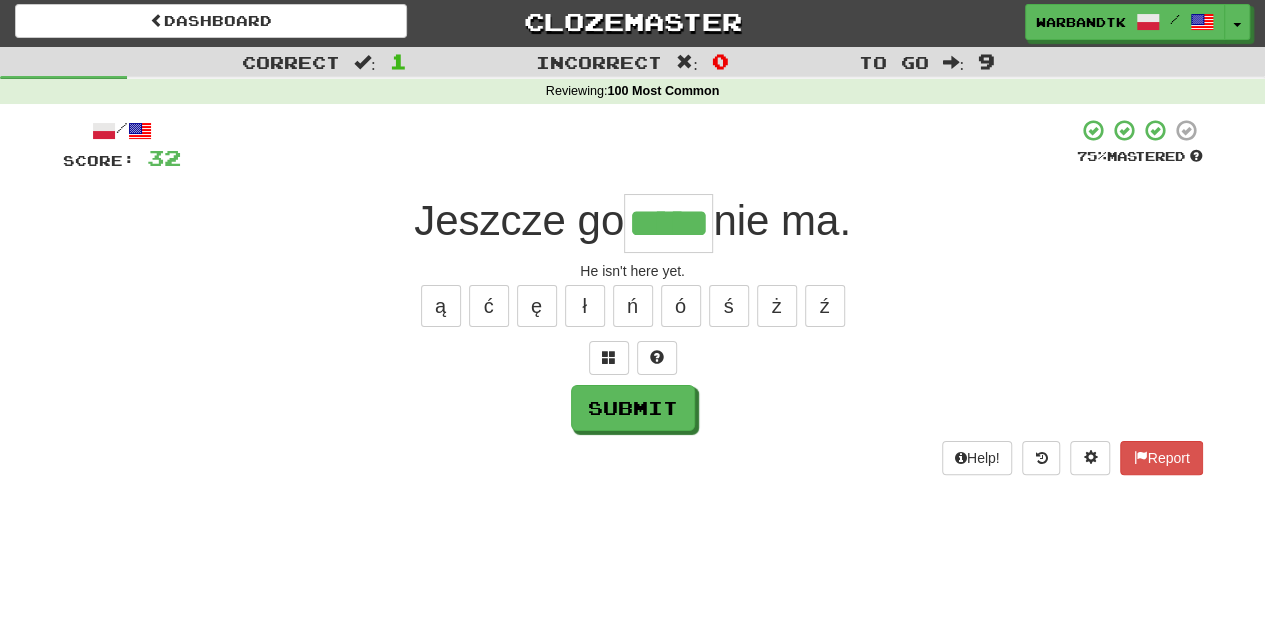 type on "*****" 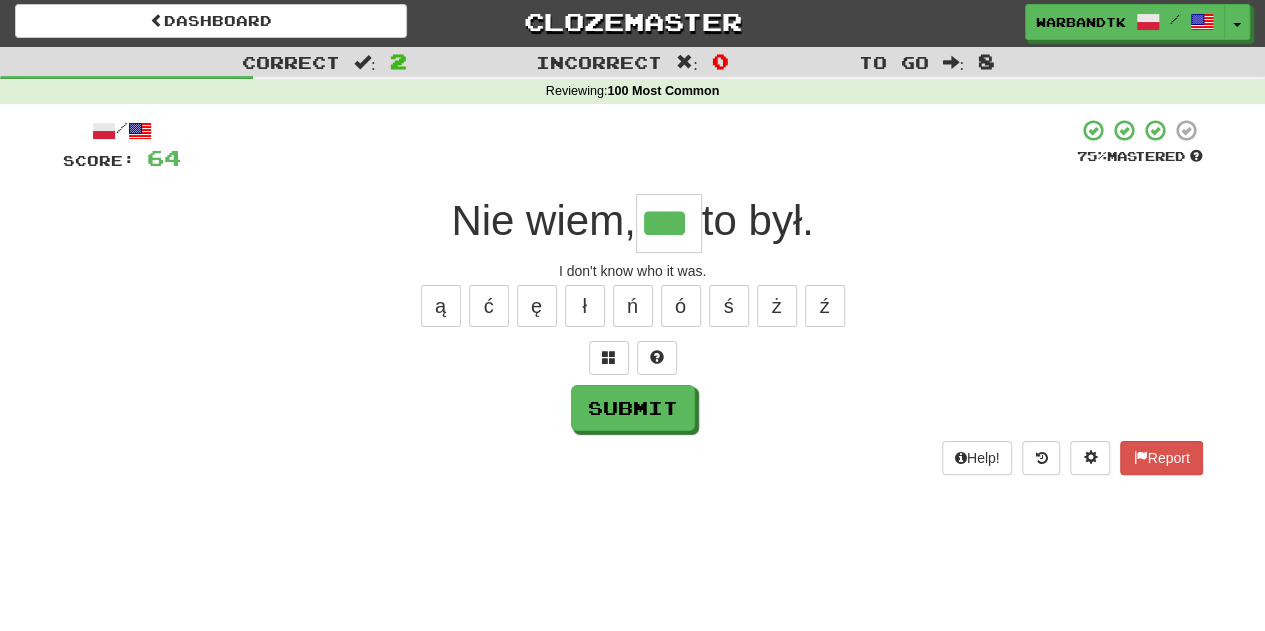 type on "***" 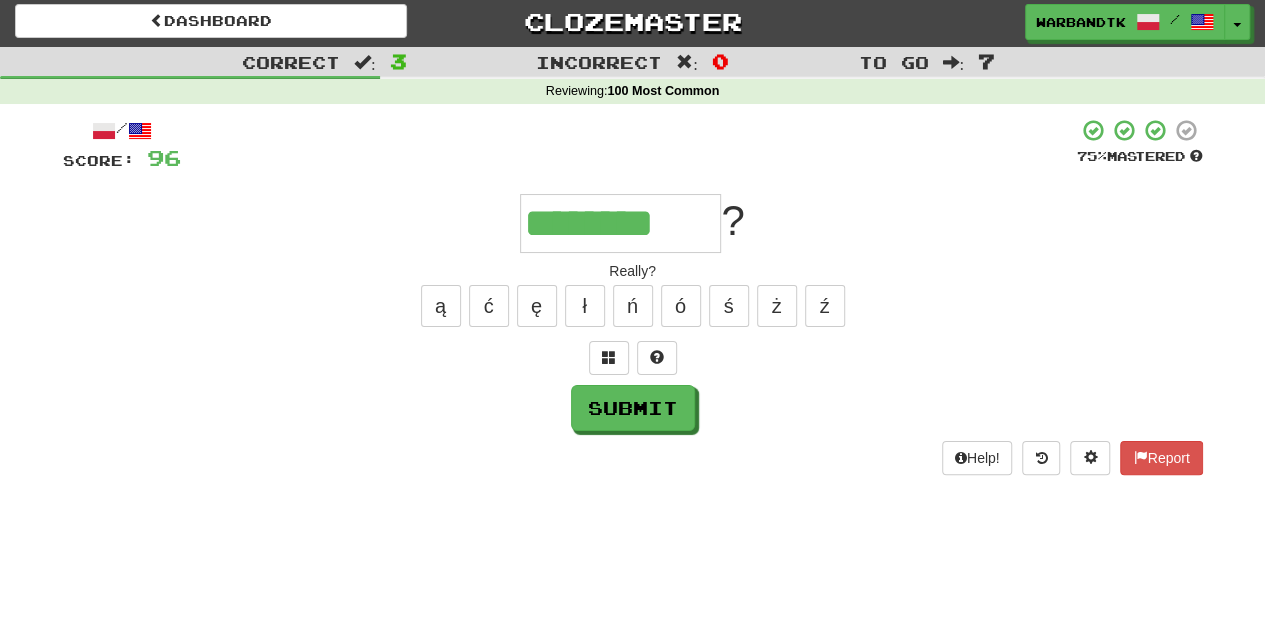 type on "********" 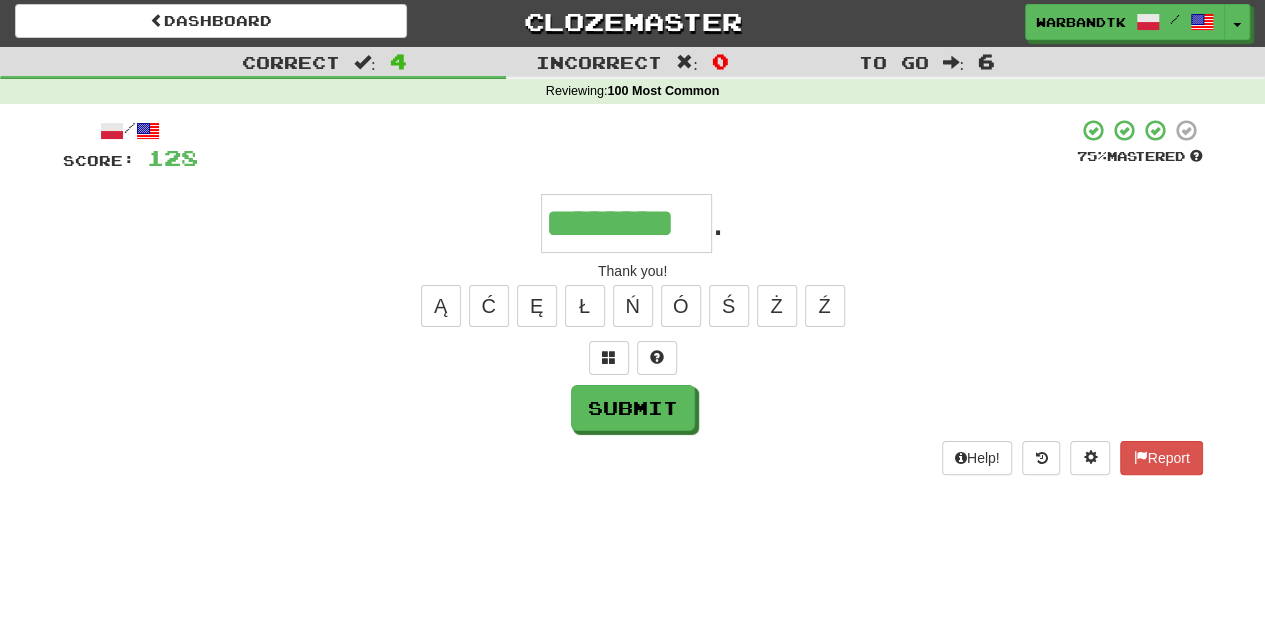 type on "********" 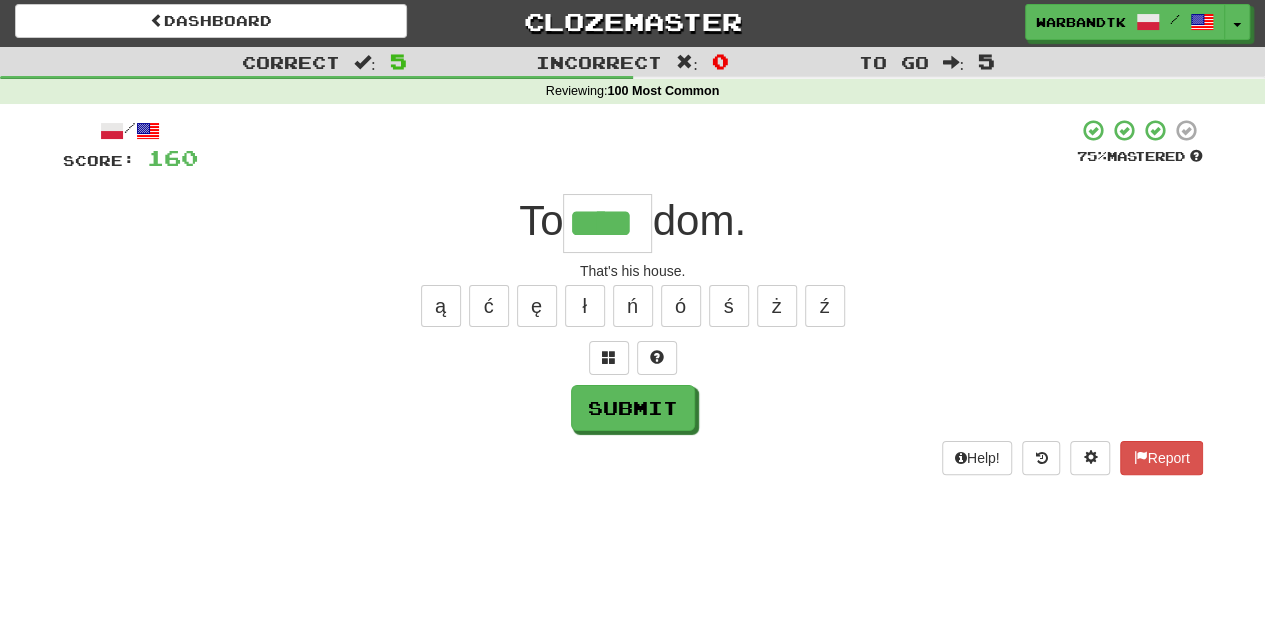 type on "****" 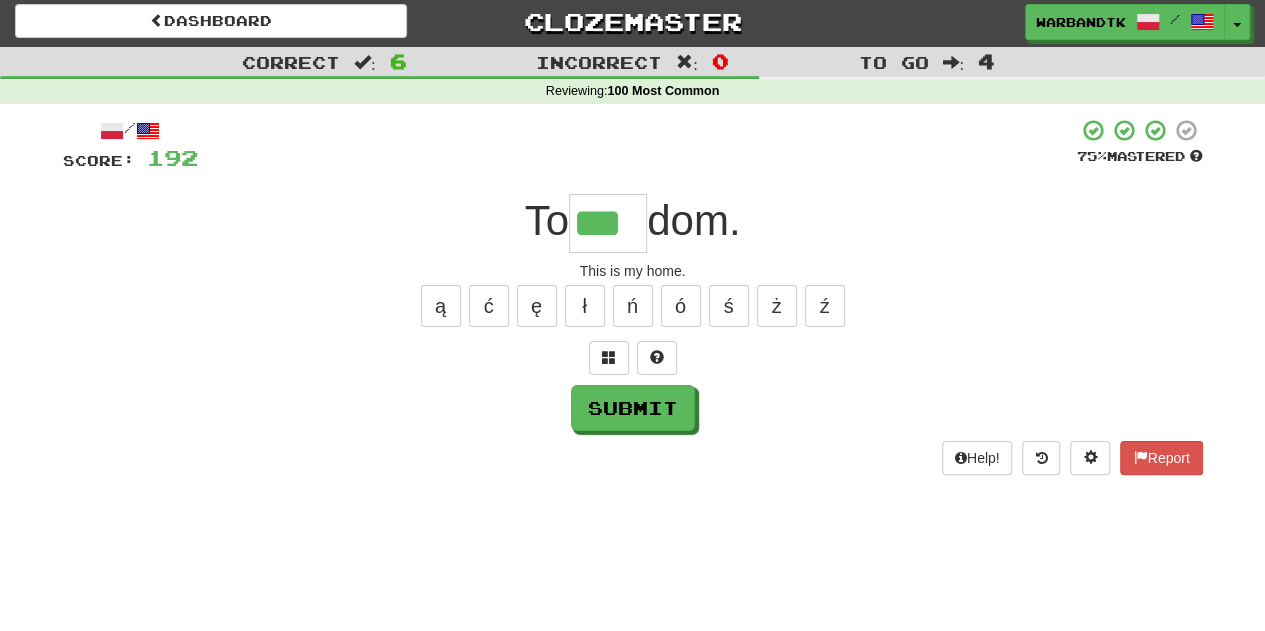 type on "***" 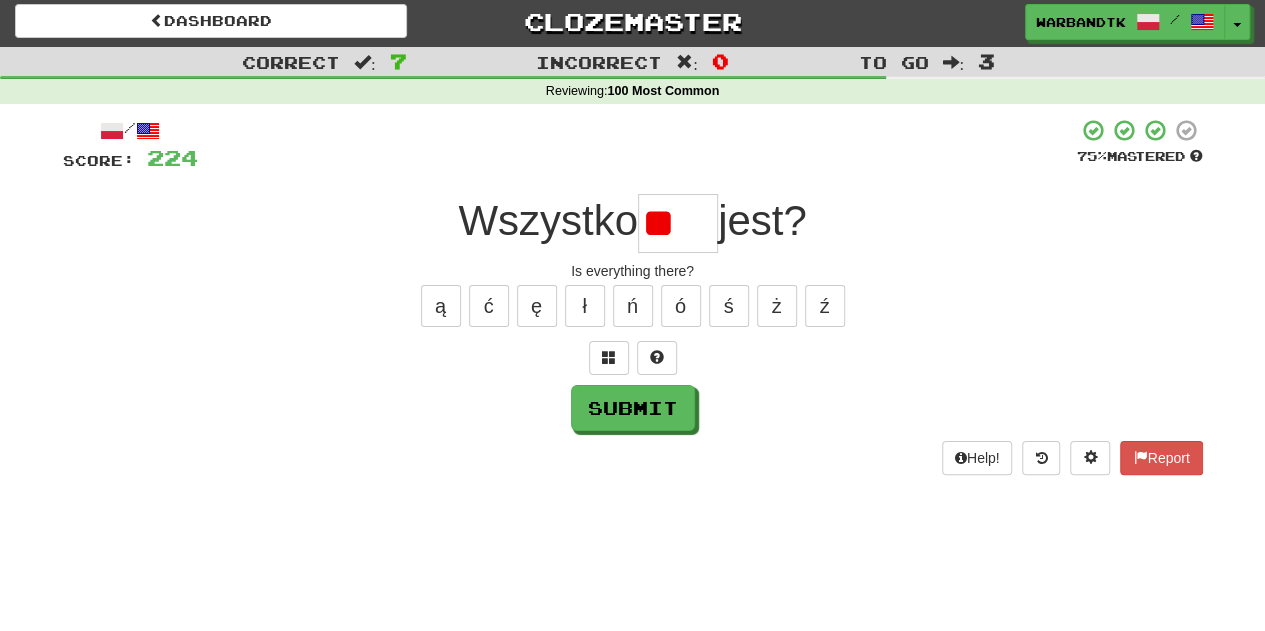 type on "*" 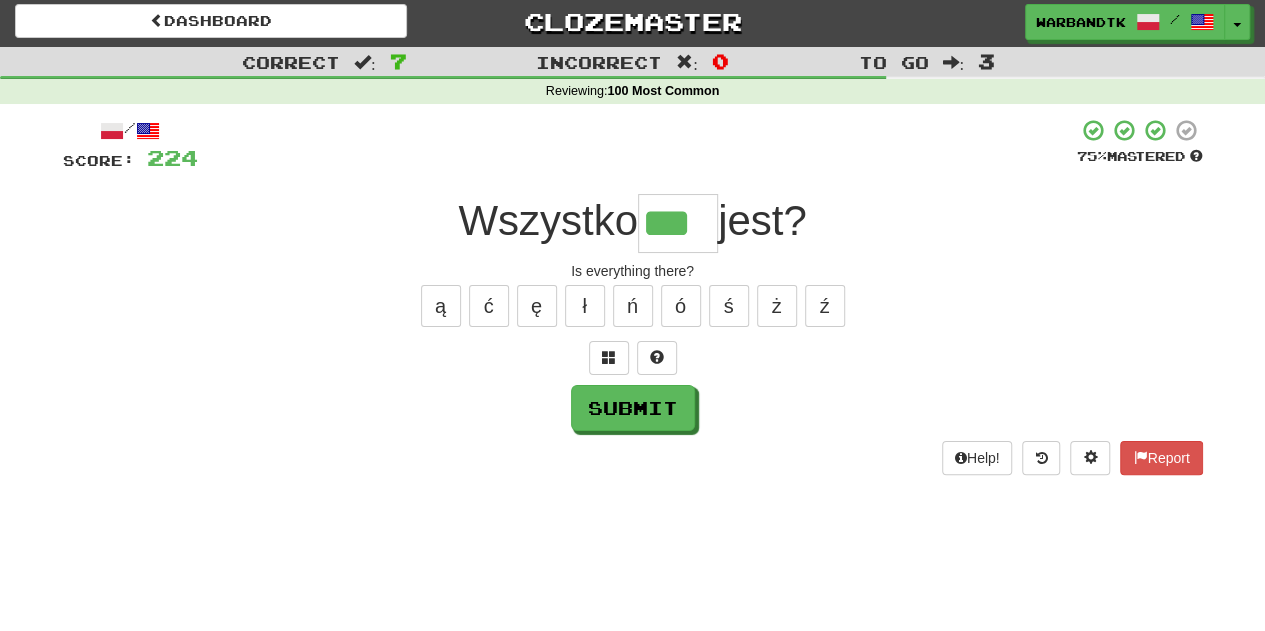 type on "***" 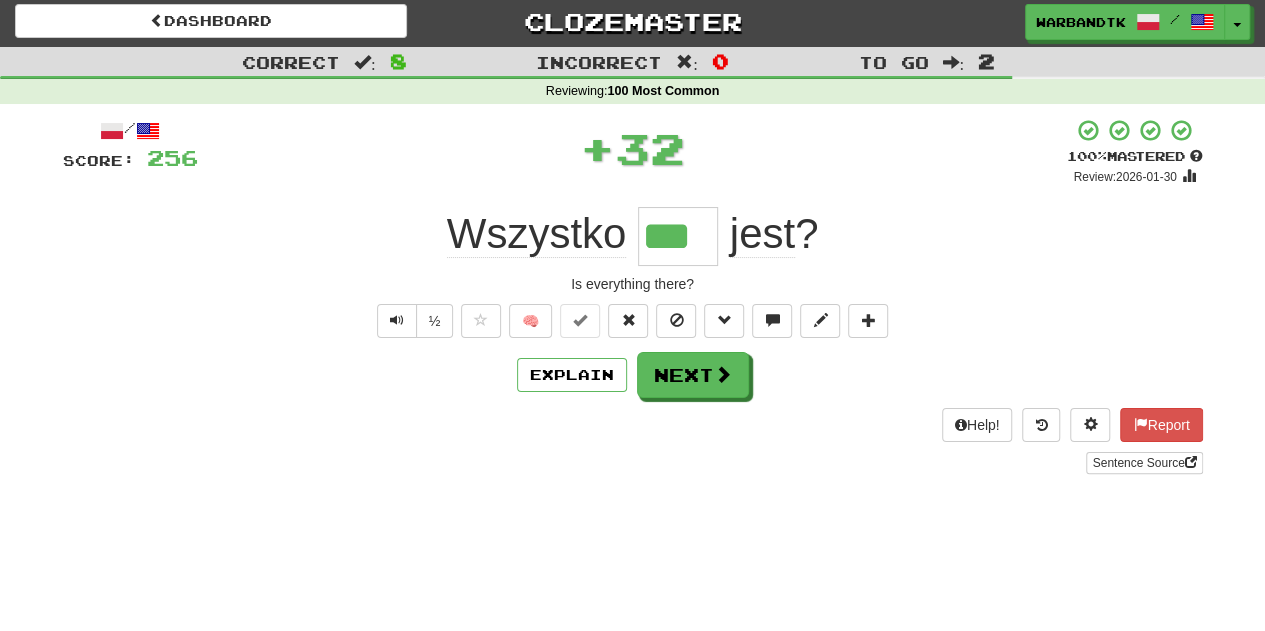 type 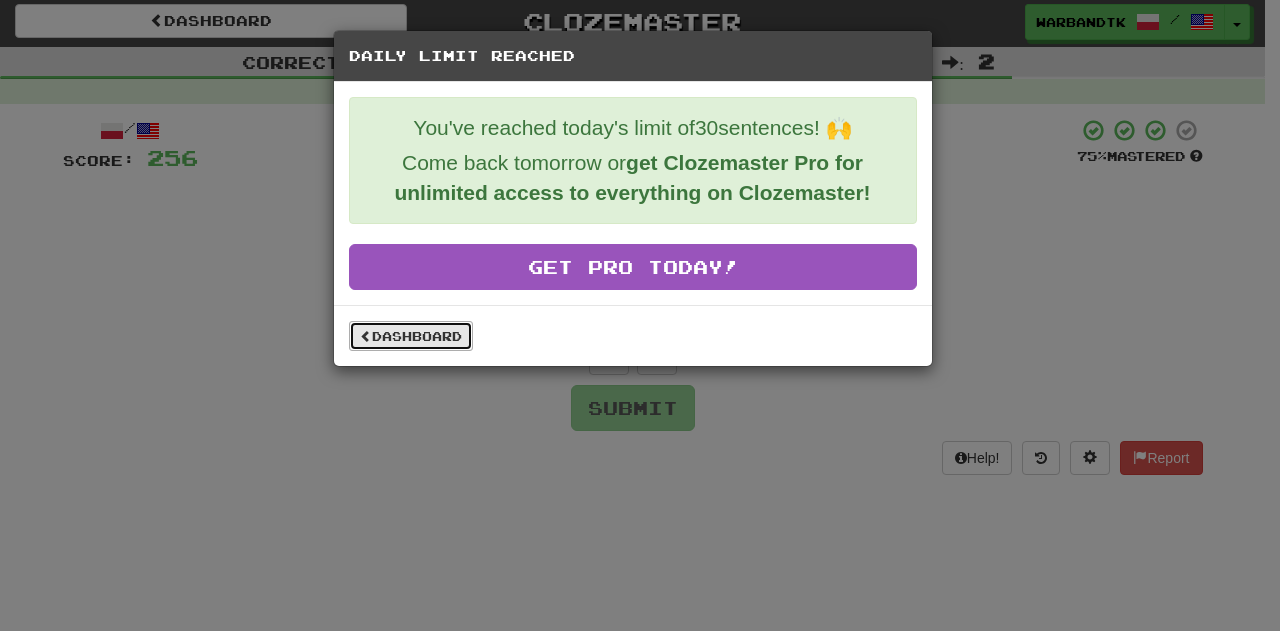 click on "Dashboard" at bounding box center (411, 336) 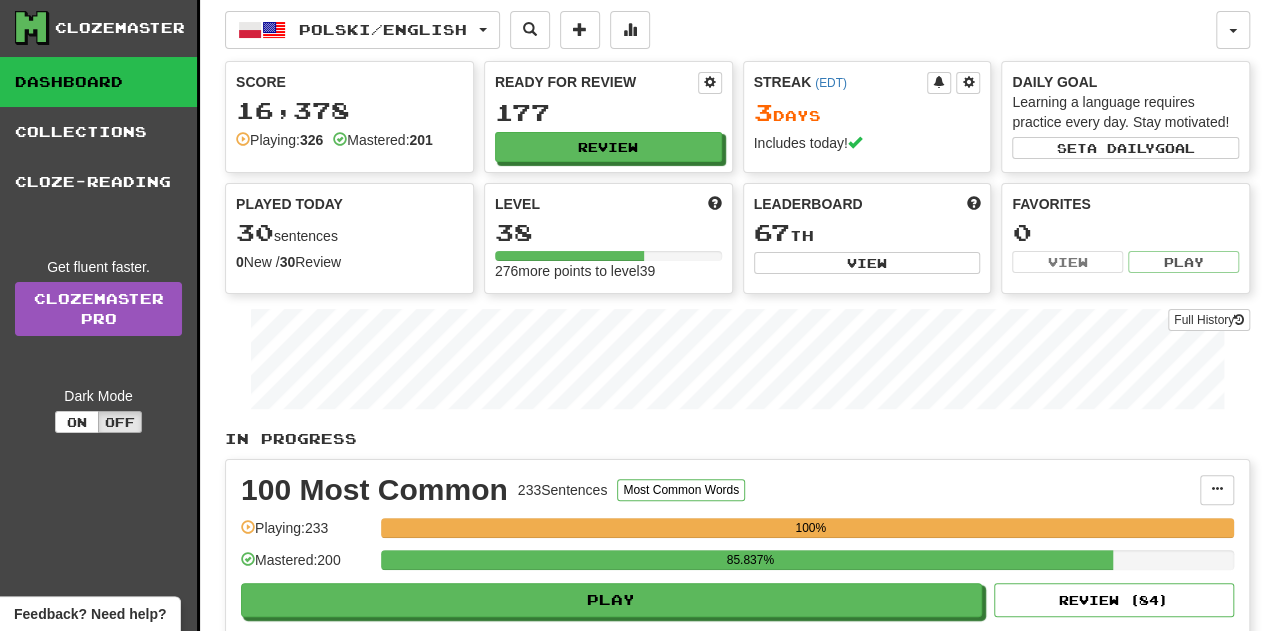 scroll, scrollTop: 0, scrollLeft: 0, axis: both 